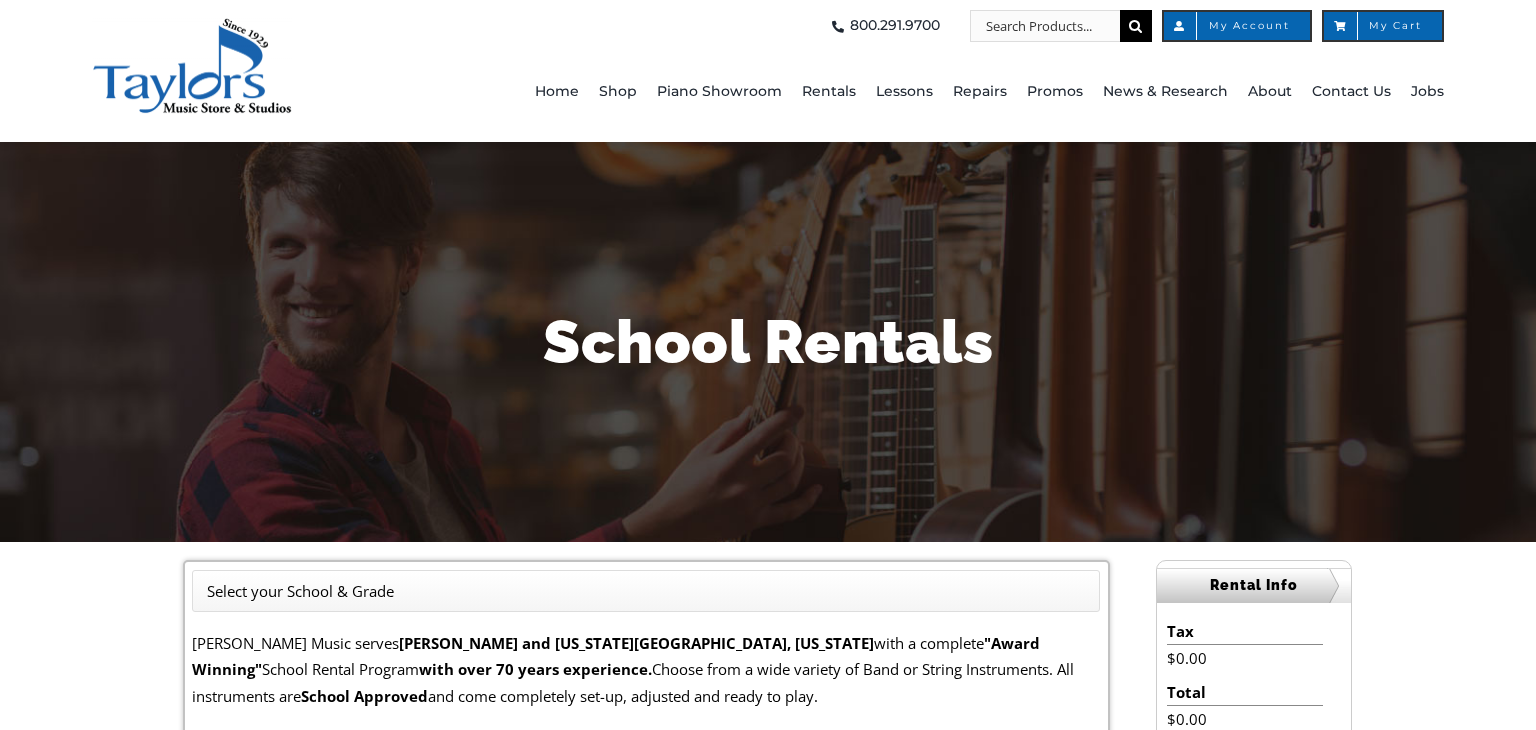 scroll, scrollTop: 0, scrollLeft: 0, axis: both 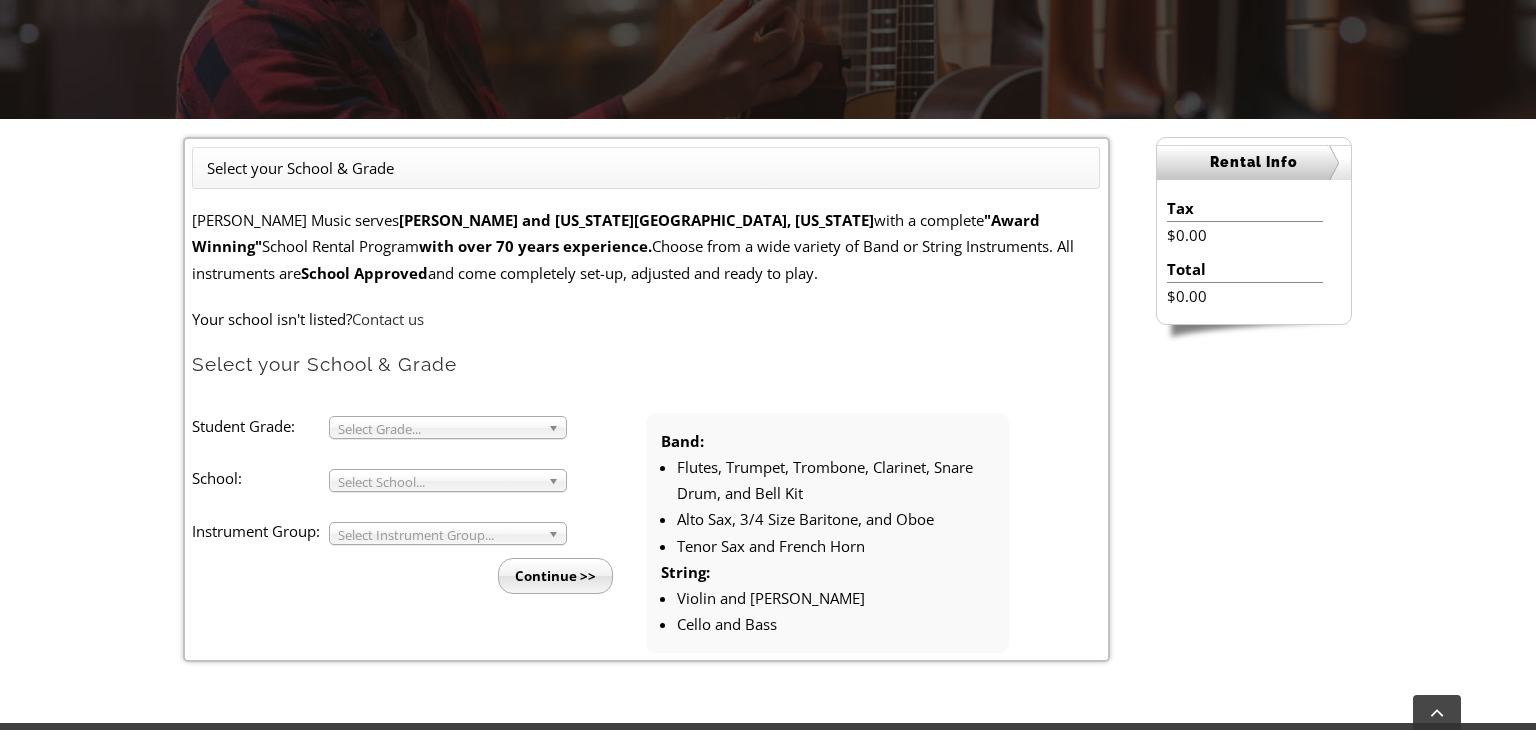 click on "Select Grade..." at bounding box center (448, 427) 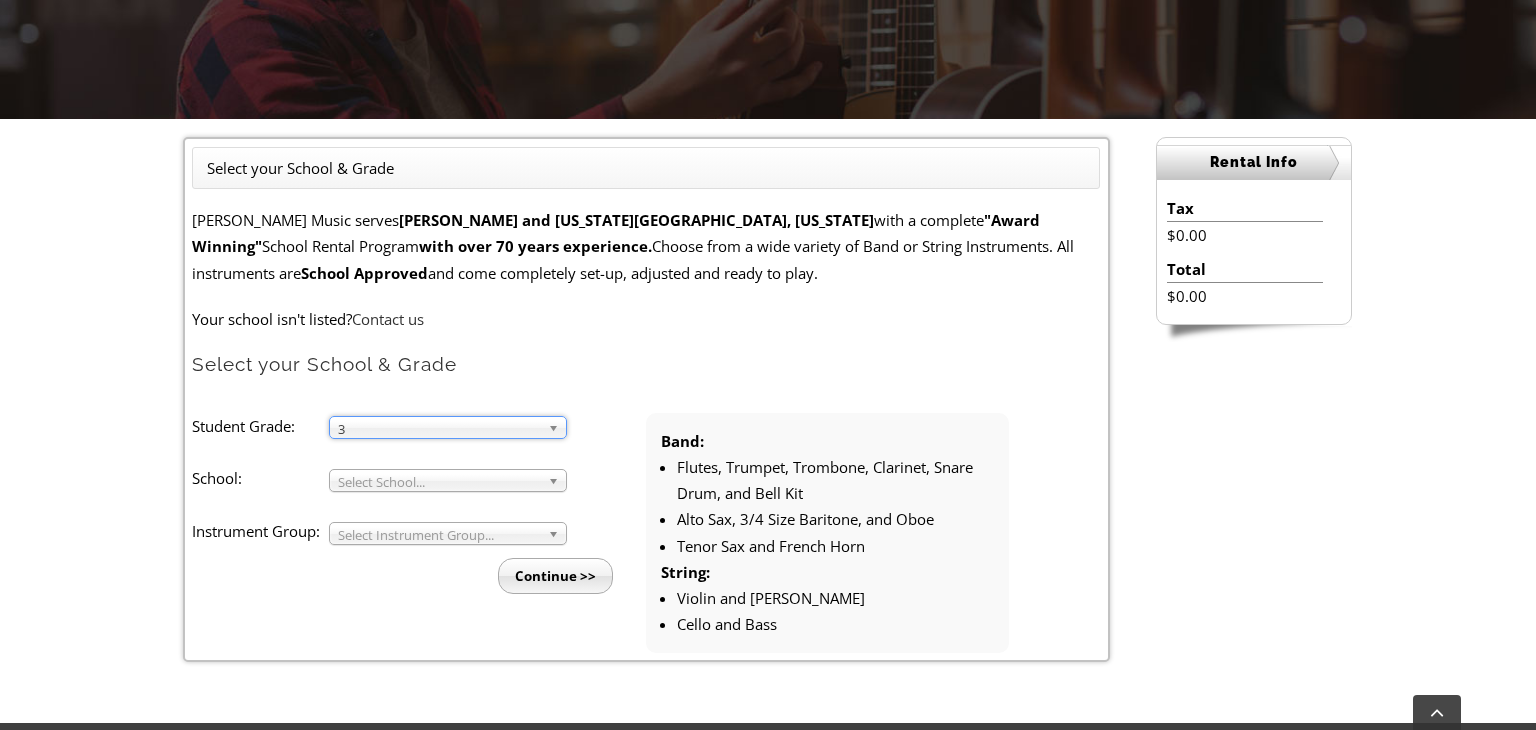 click on "3 3 4 5 6 7 8 9 10 11 12" at bounding box center (448, 427) 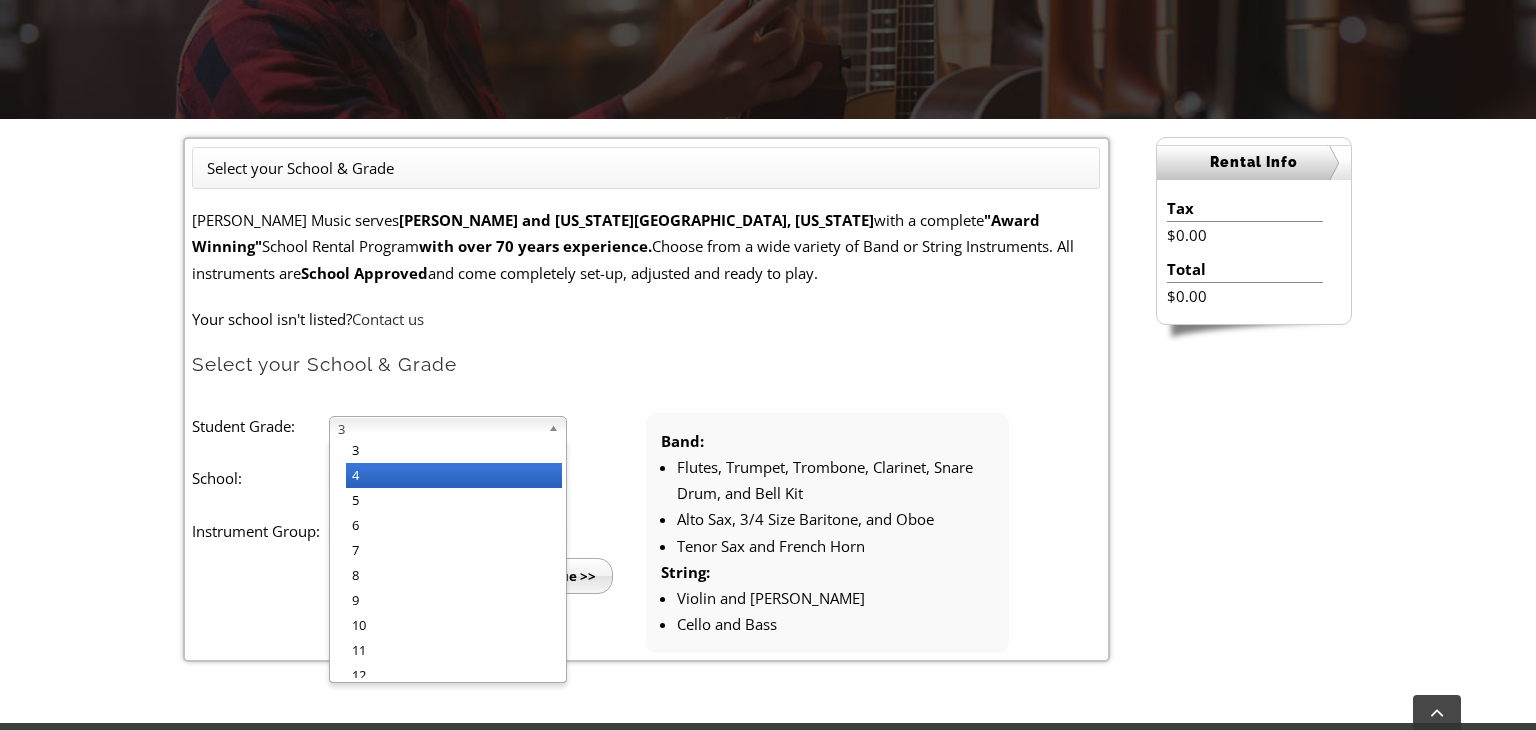 click on "4" at bounding box center (454, 475) 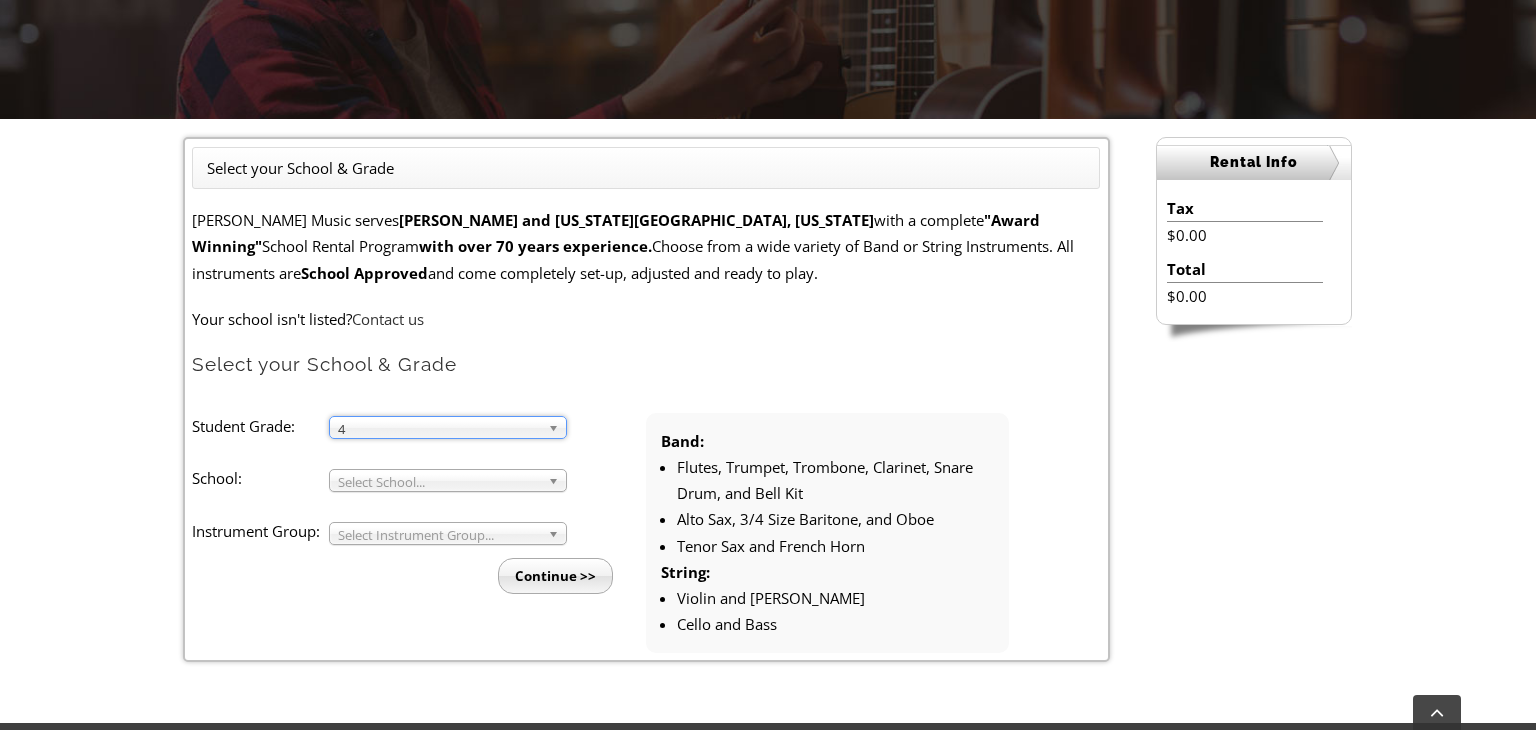 click on "Select School..." at bounding box center (439, 482) 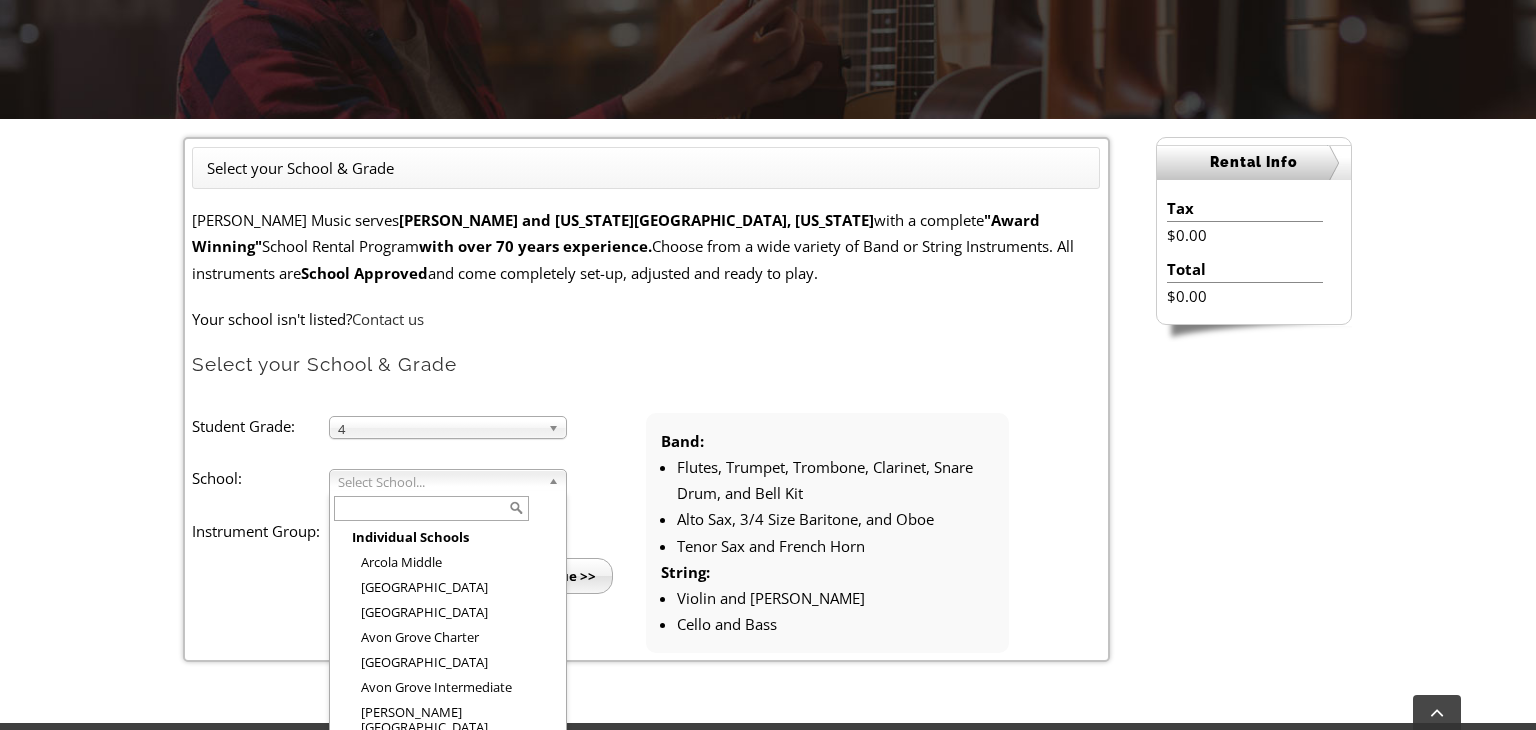 scroll, scrollTop: 3364, scrollLeft: 0, axis: vertical 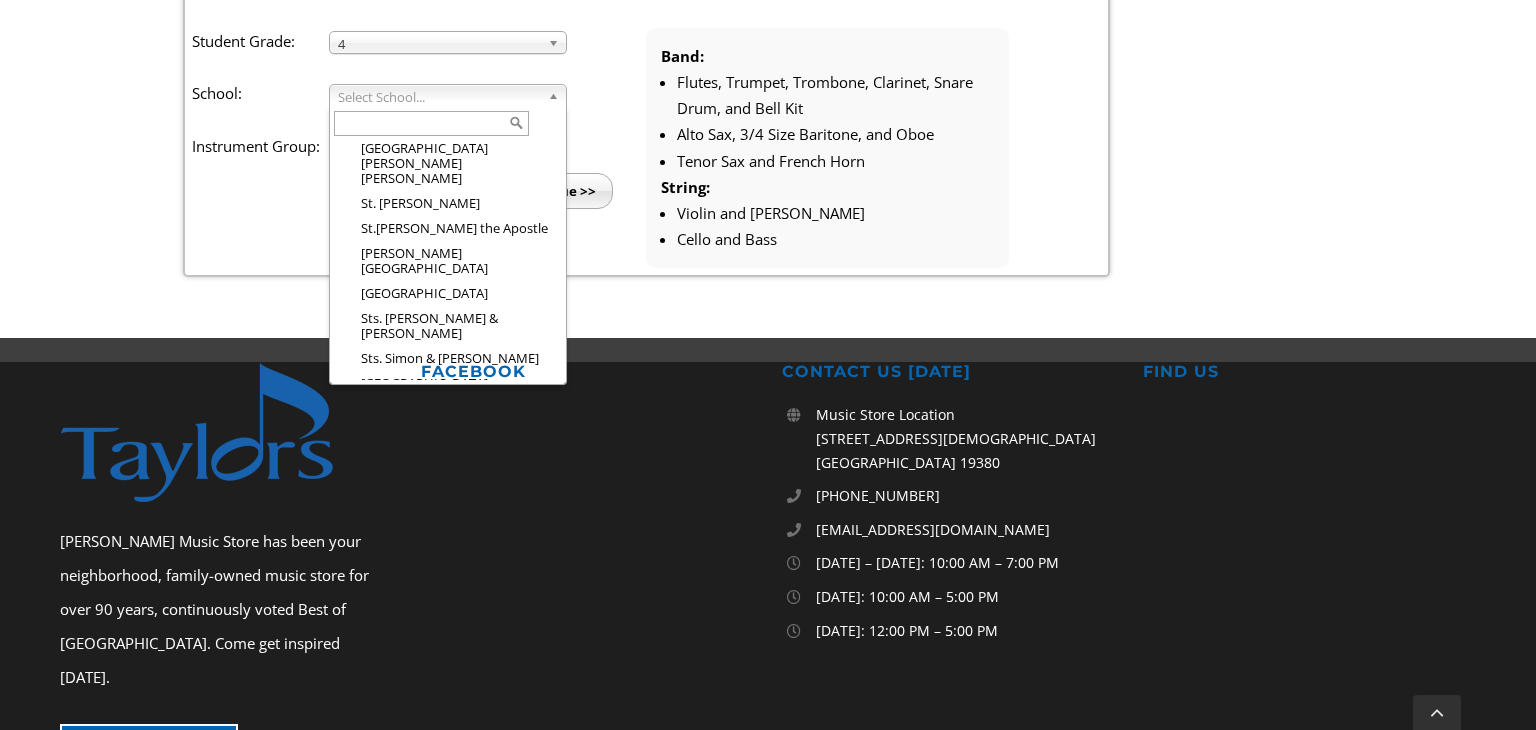 click on "[GEOGRAPHIC_DATA]" at bounding box center [454, 778] 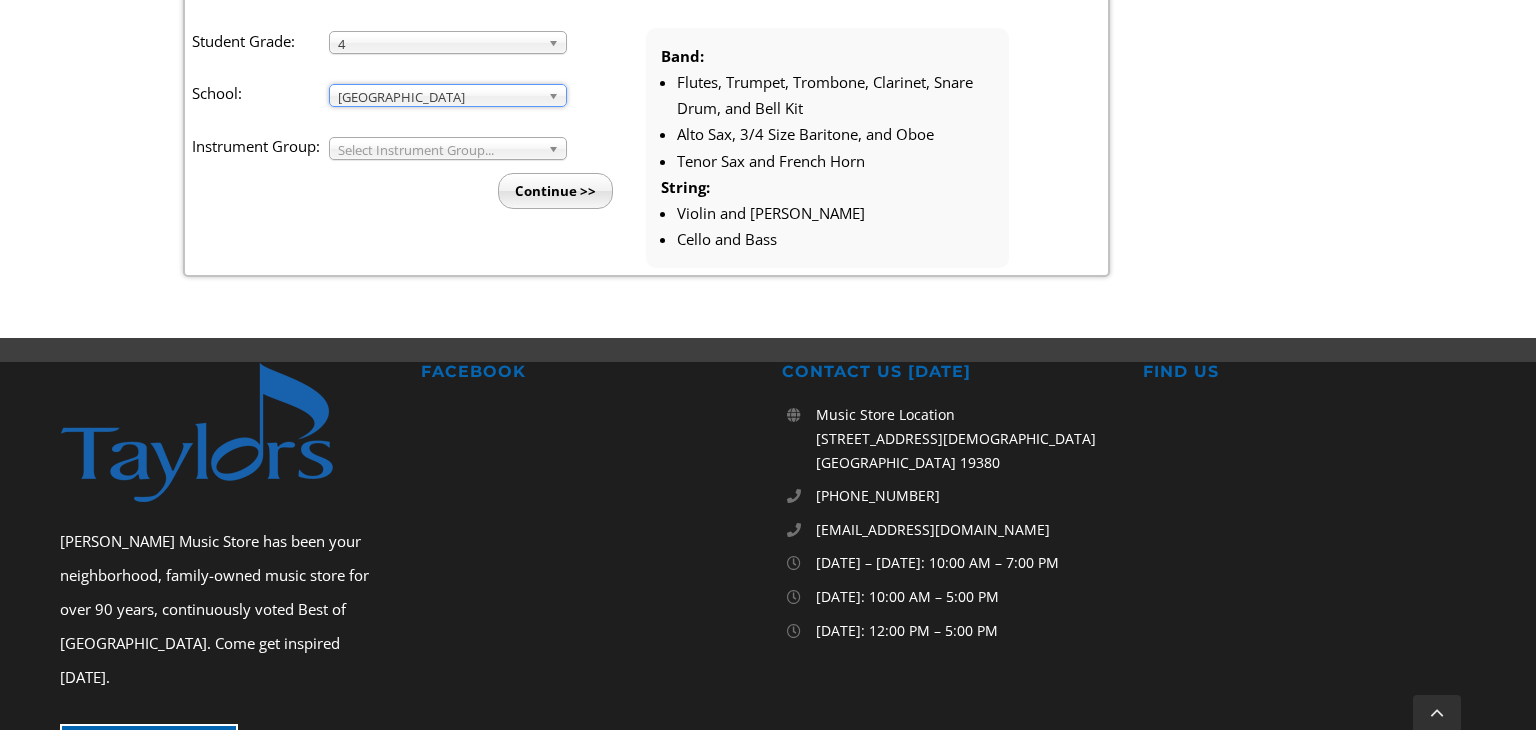 click on "Select Instrument Group..." at bounding box center [439, 150] 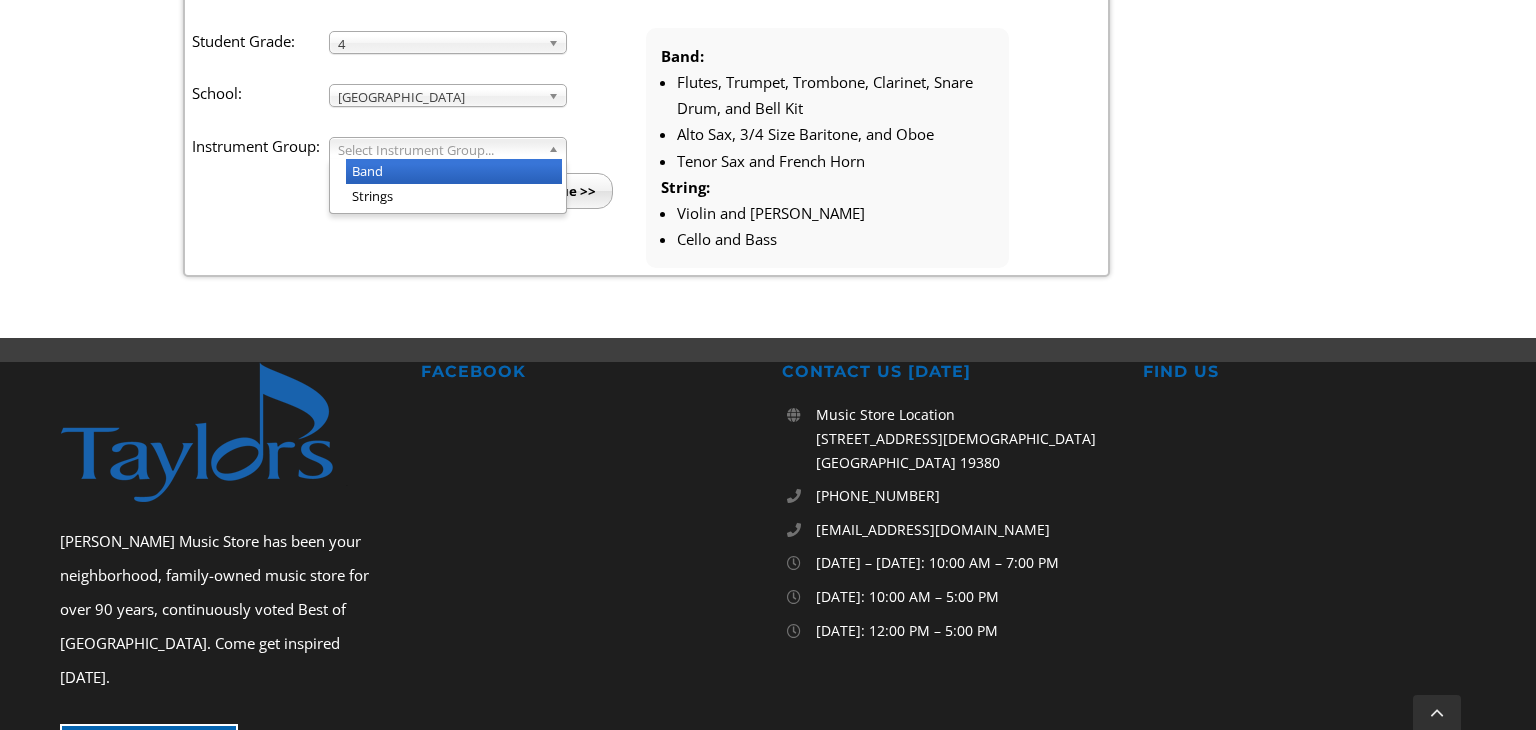 click on "Band" at bounding box center (454, 171) 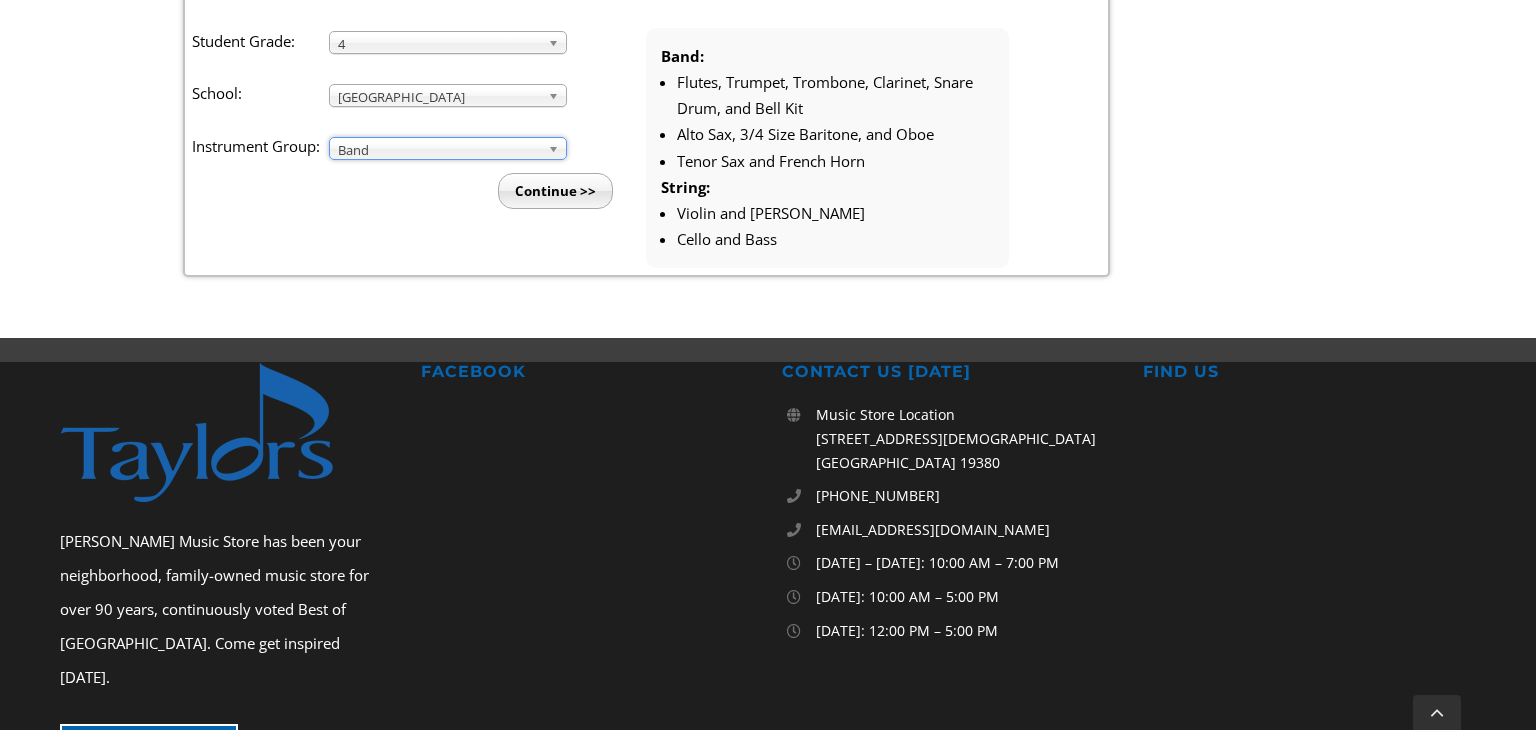 click on "Continue >>" at bounding box center [555, 191] 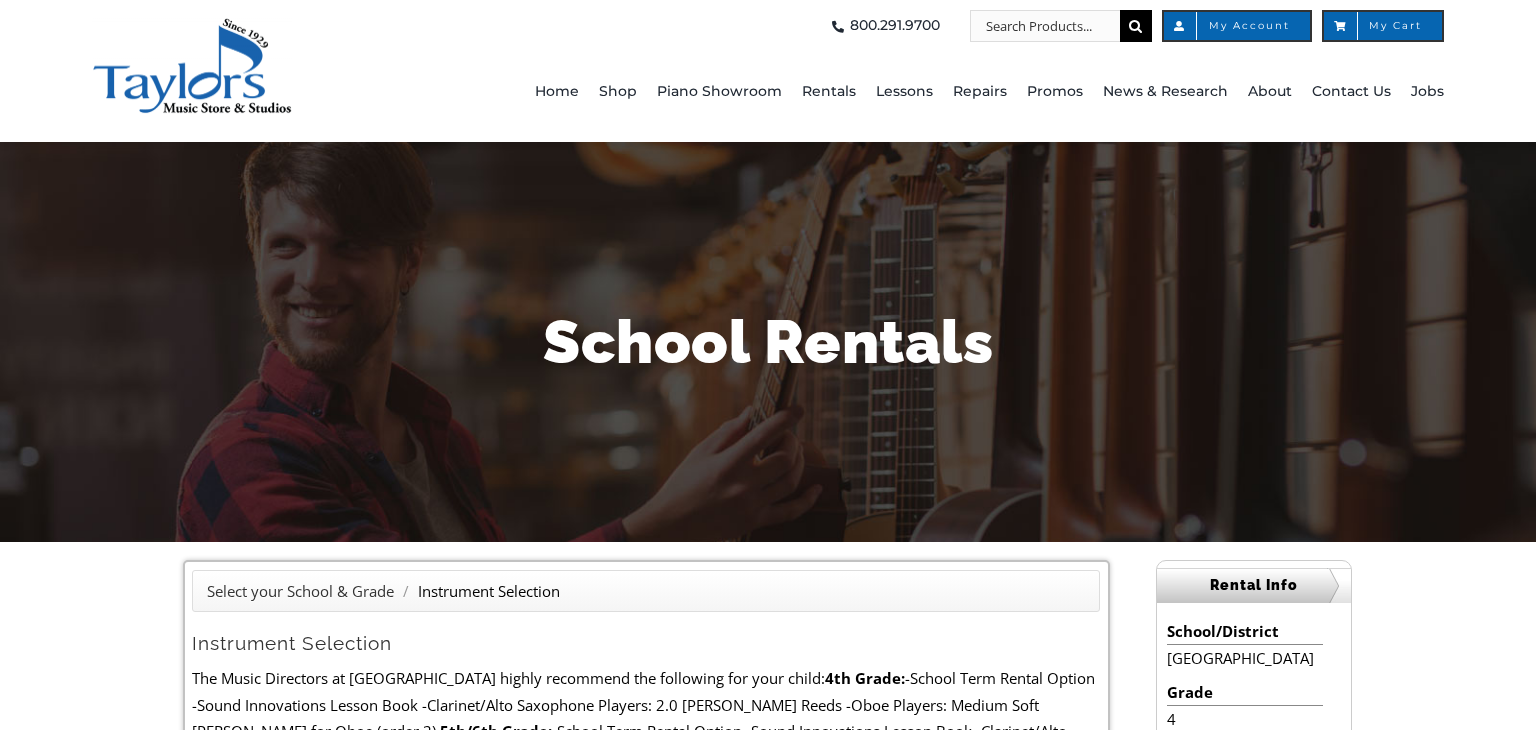 scroll, scrollTop: 0, scrollLeft: 0, axis: both 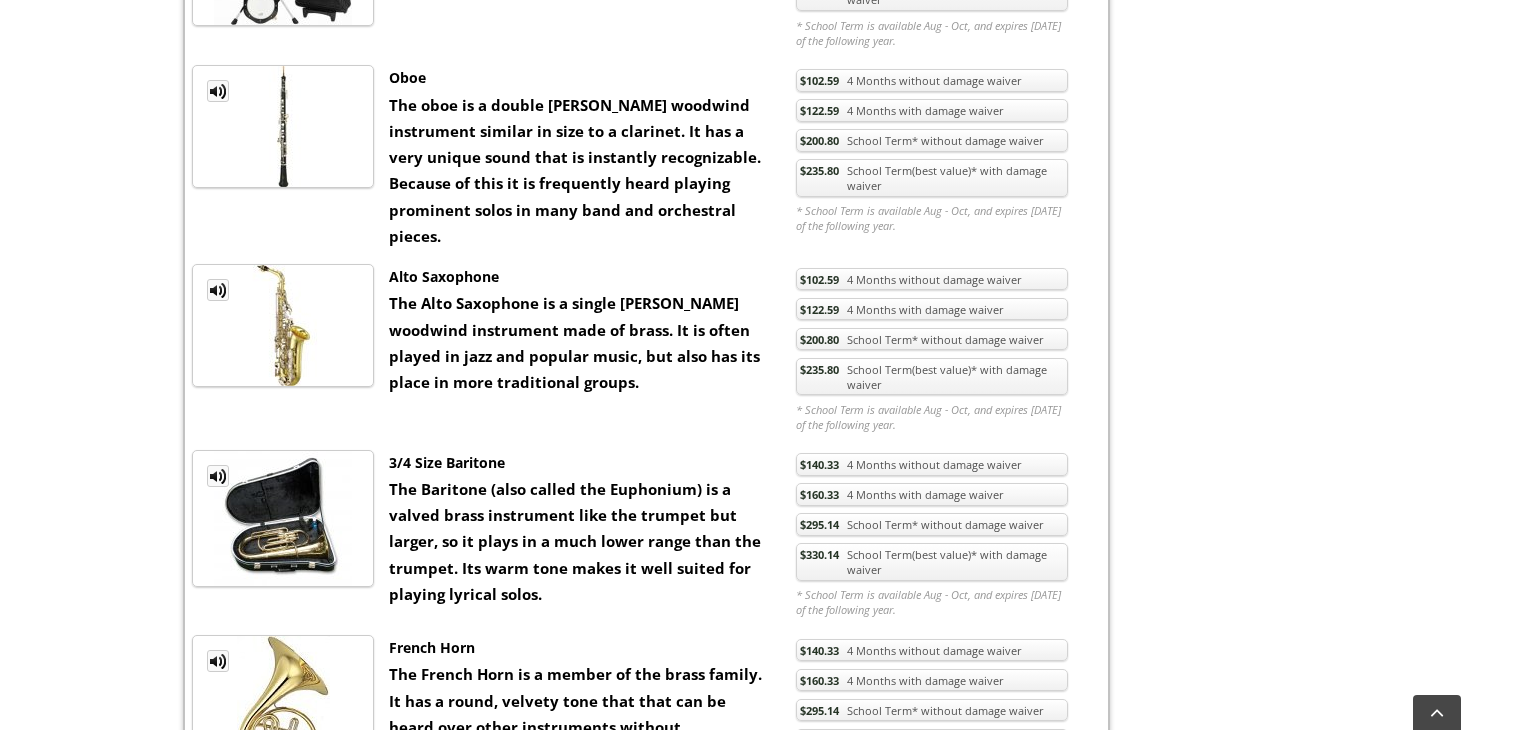 click on "$235.80  School Term(best value)* with damage waiver" at bounding box center [932, 377] 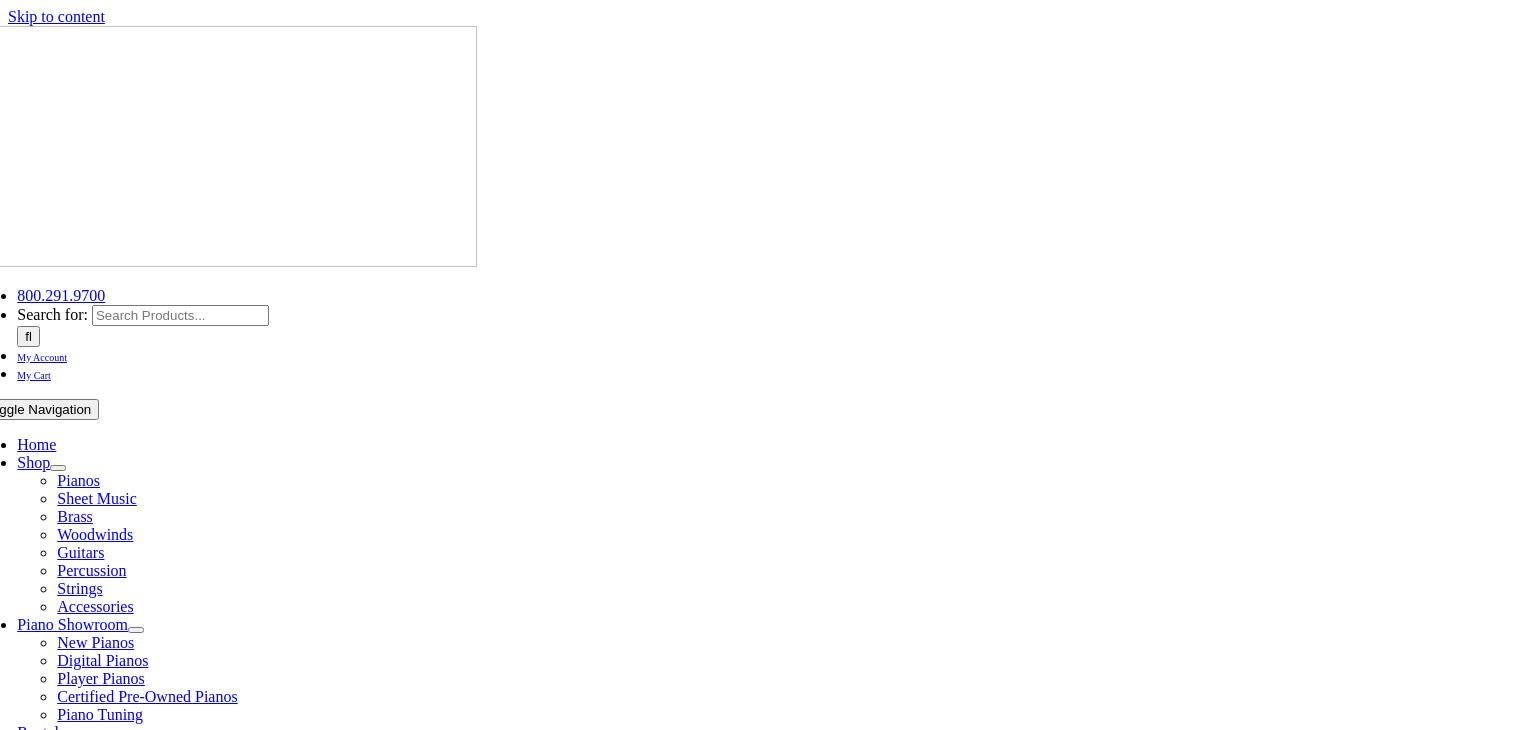 scroll, scrollTop: 0, scrollLeft: 0, axis: both 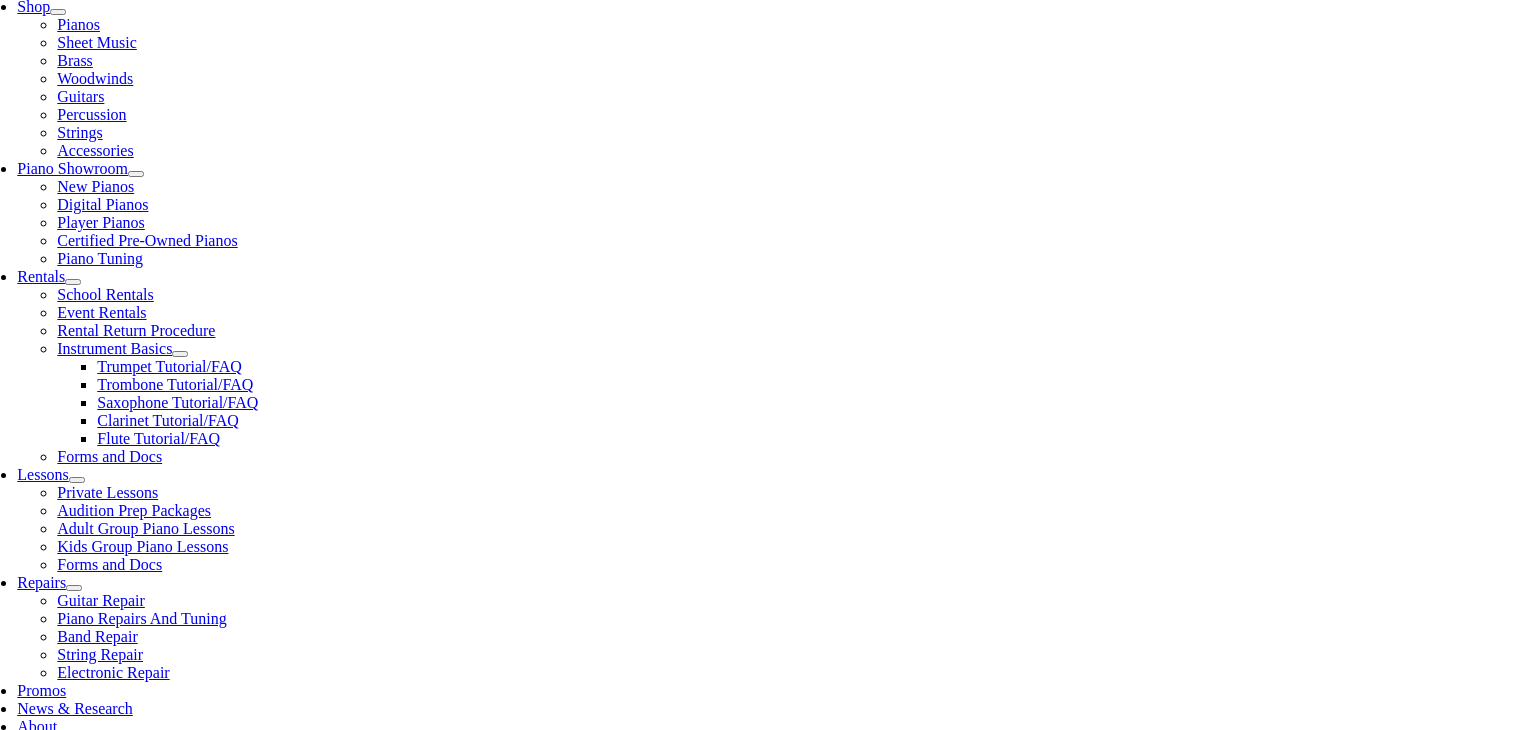 click at bounding box center [-3, 1083] 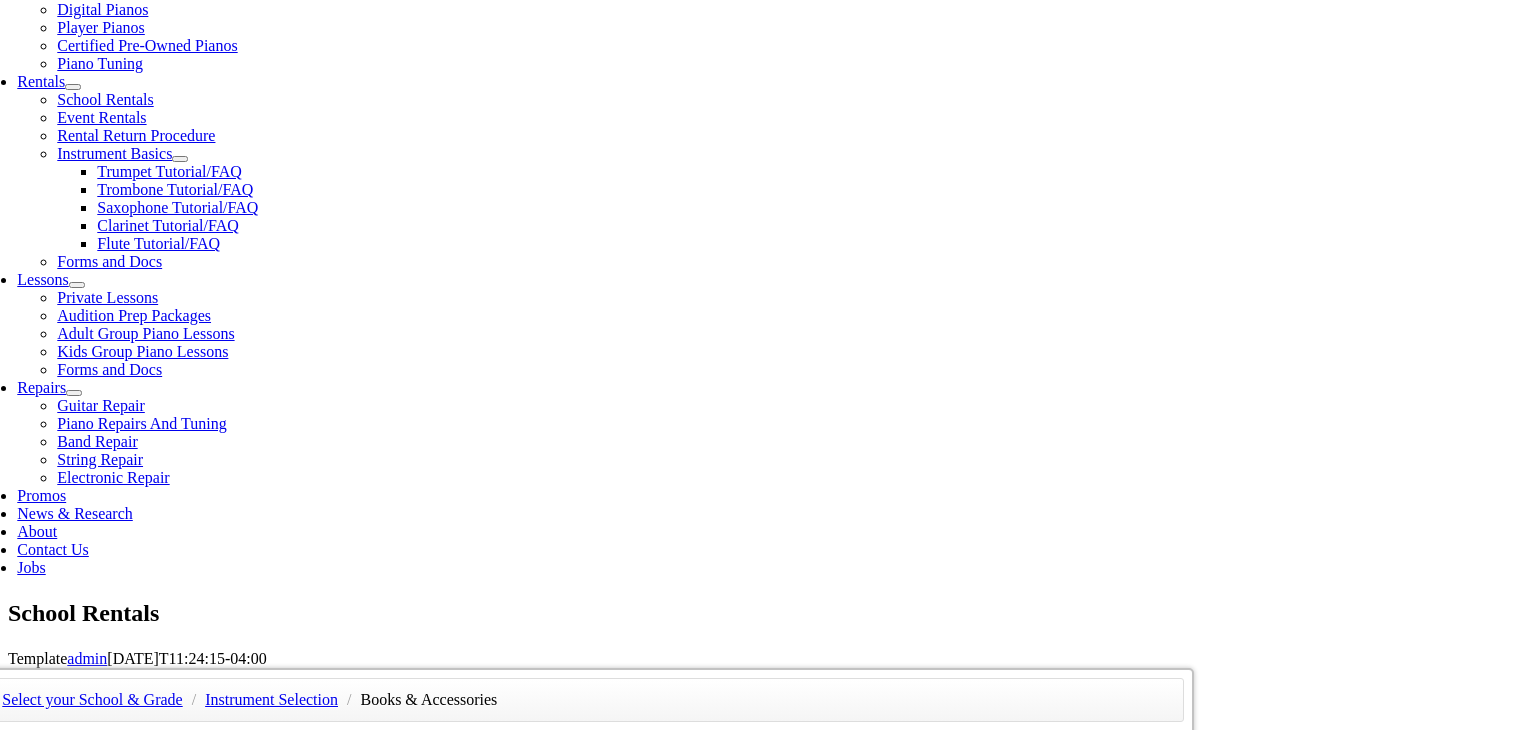 scroll, scrollTop: 654, scrollLeft: 0, axis: vertical 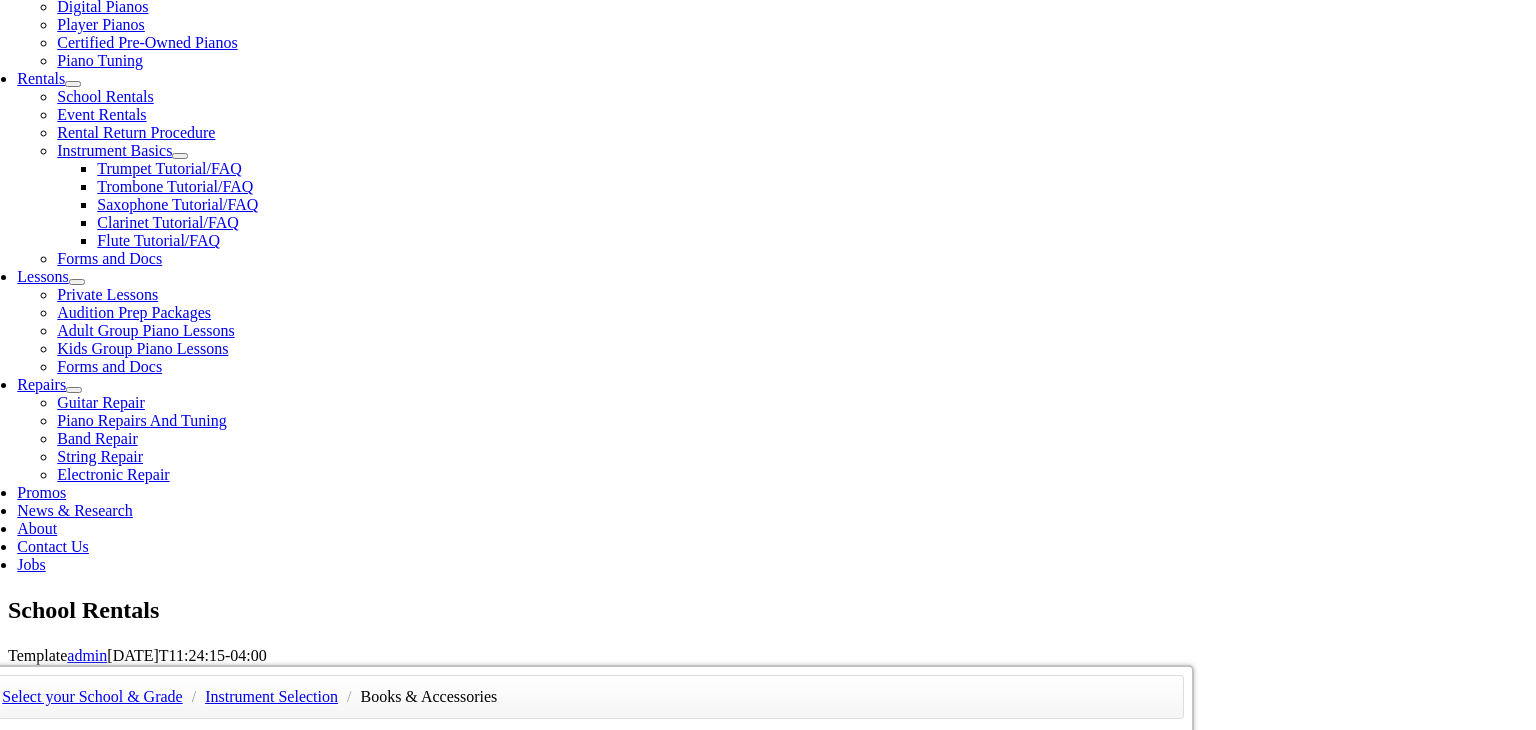 click at bounding box center [-3, 1035] 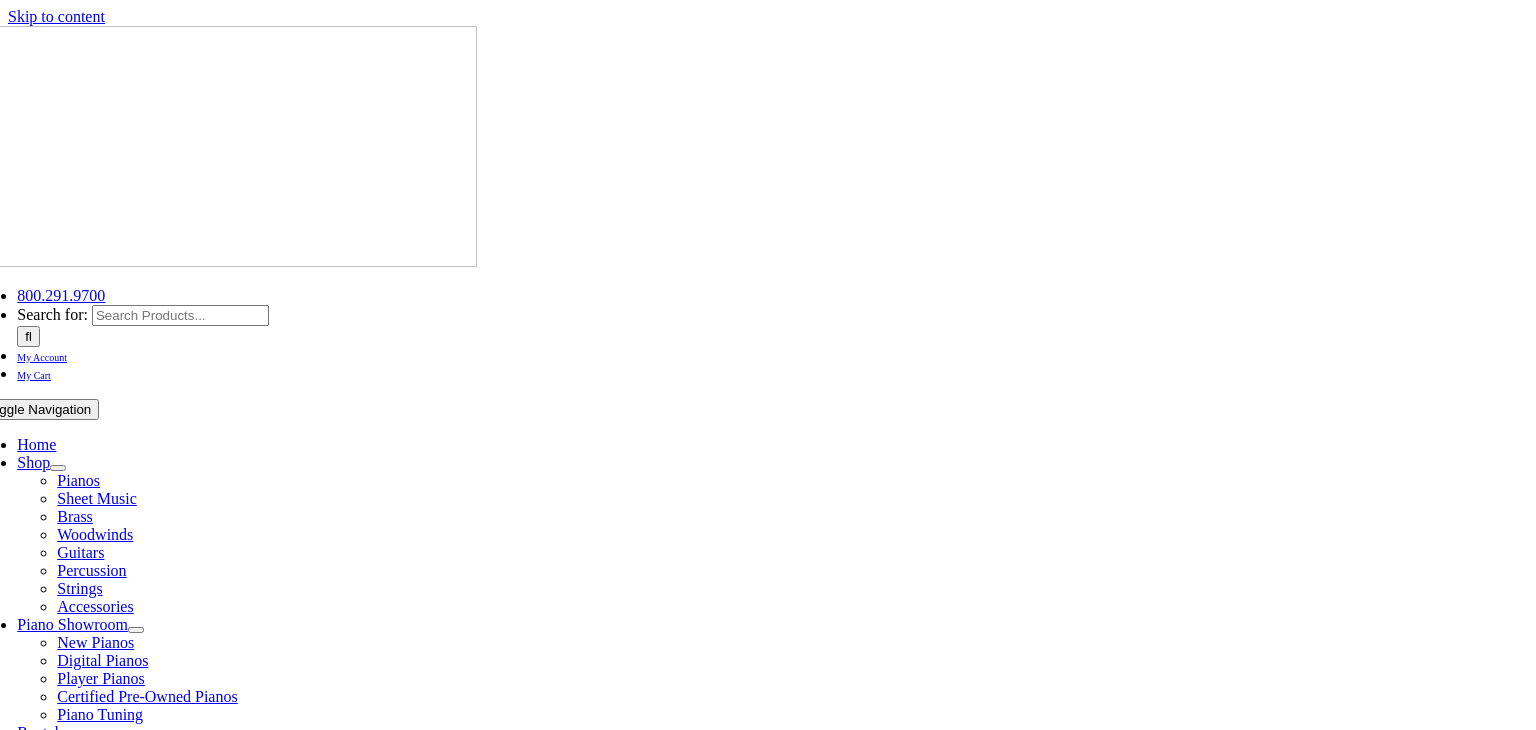 scroll, scrollTop: 0, scrollLeft: 0, axis: both 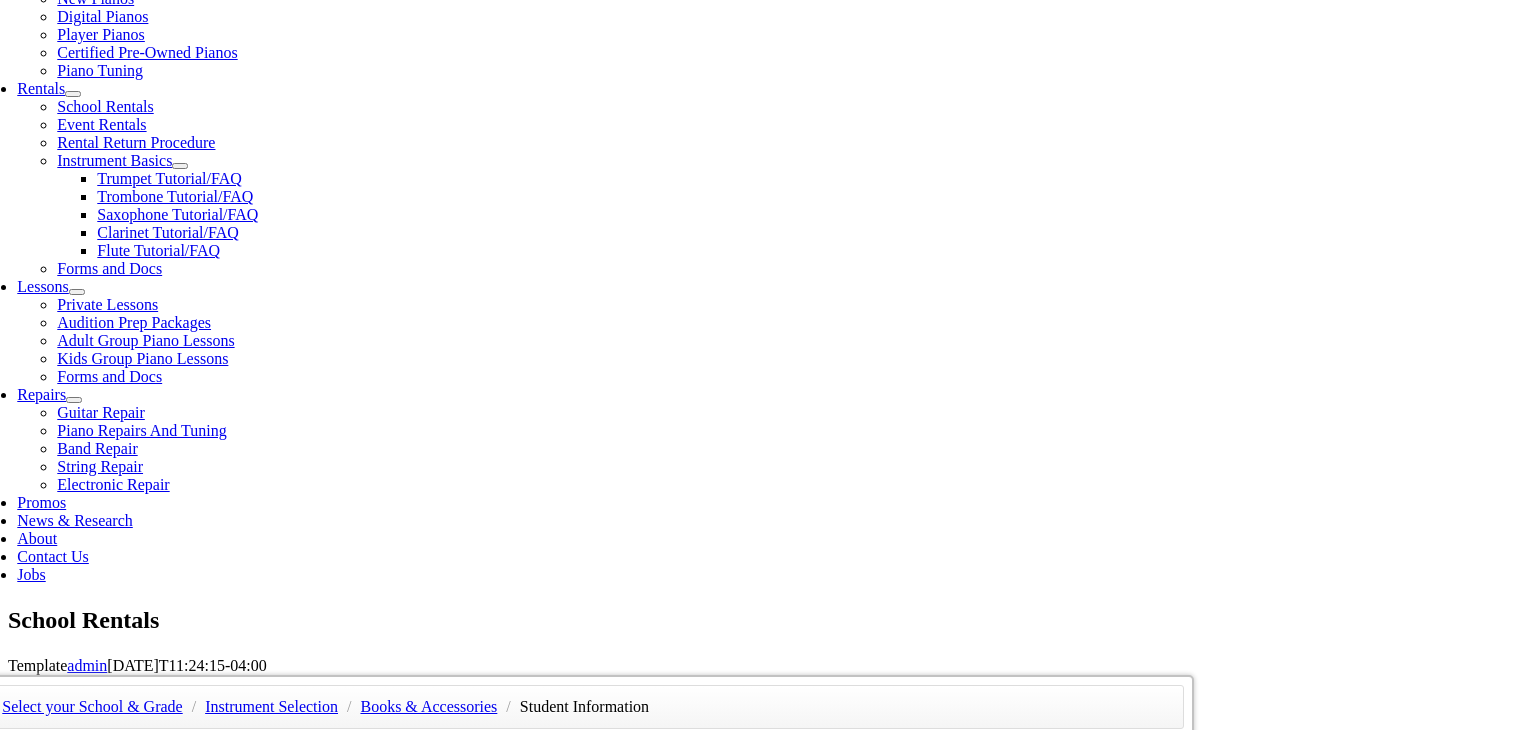 type on "1" 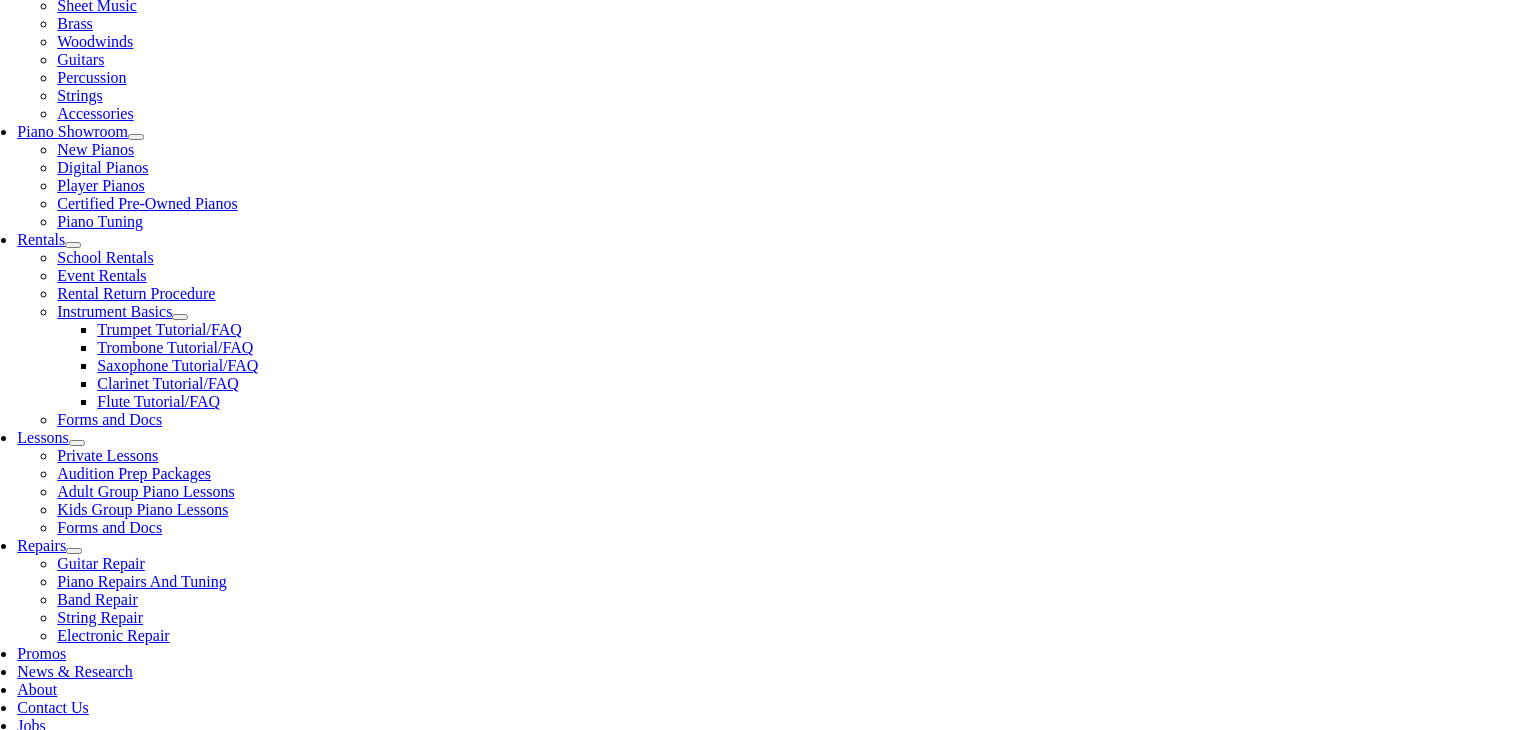 scroll, scrollTop: 484, scrollLeft: 0, axis: vertical 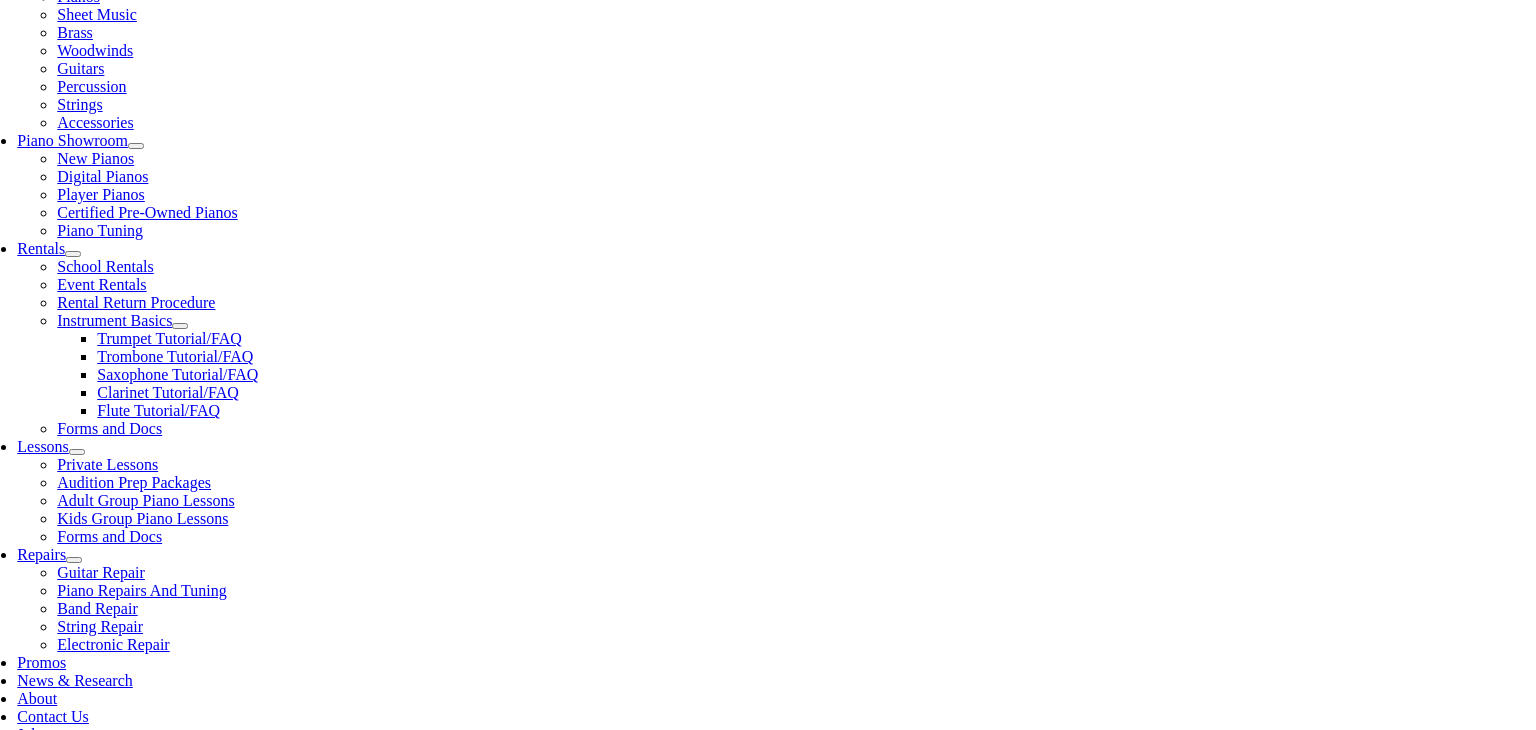 click at bounding box center [76, 1128] 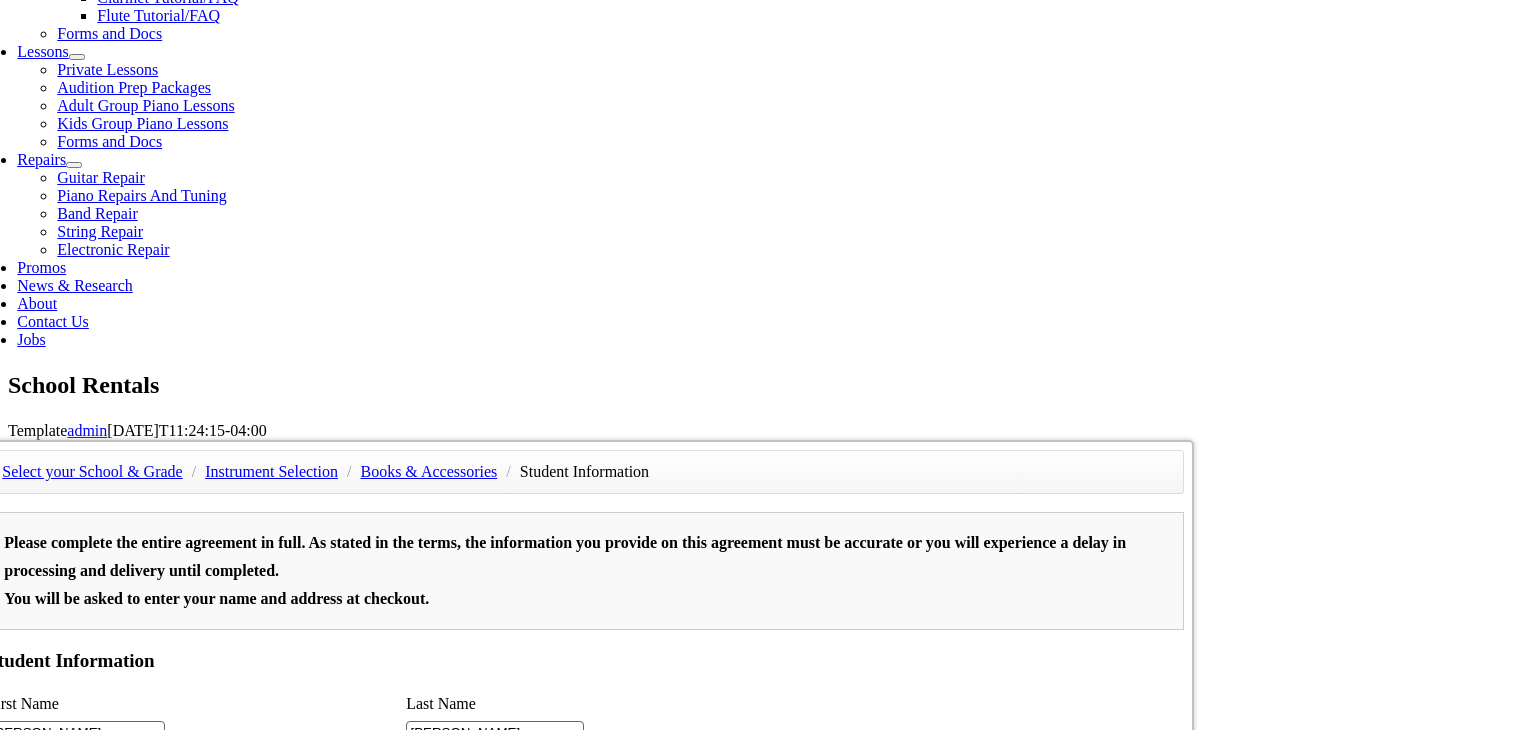 scroll, scrollTop: 888, scrollLeft: 0, axis: vertical 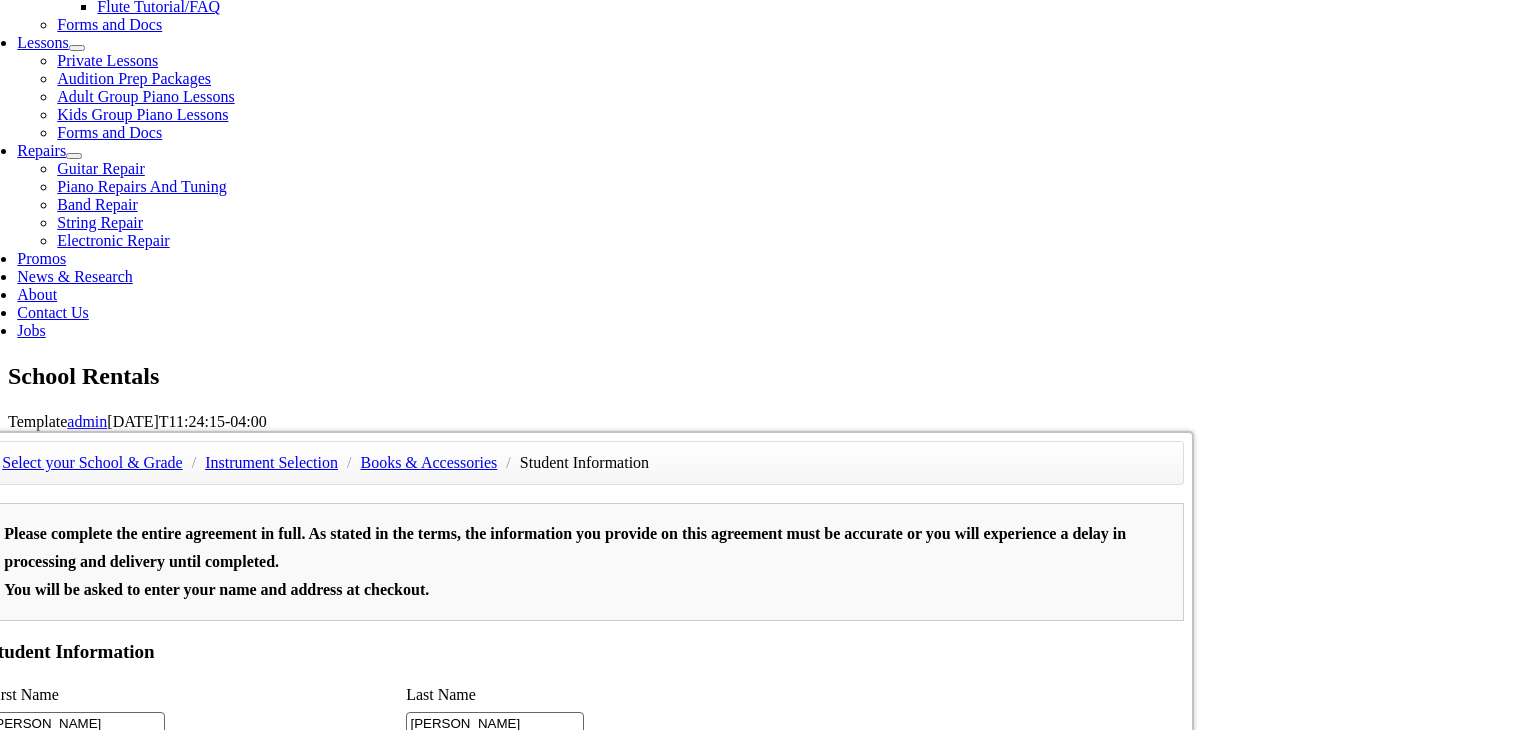 type on "27610109" 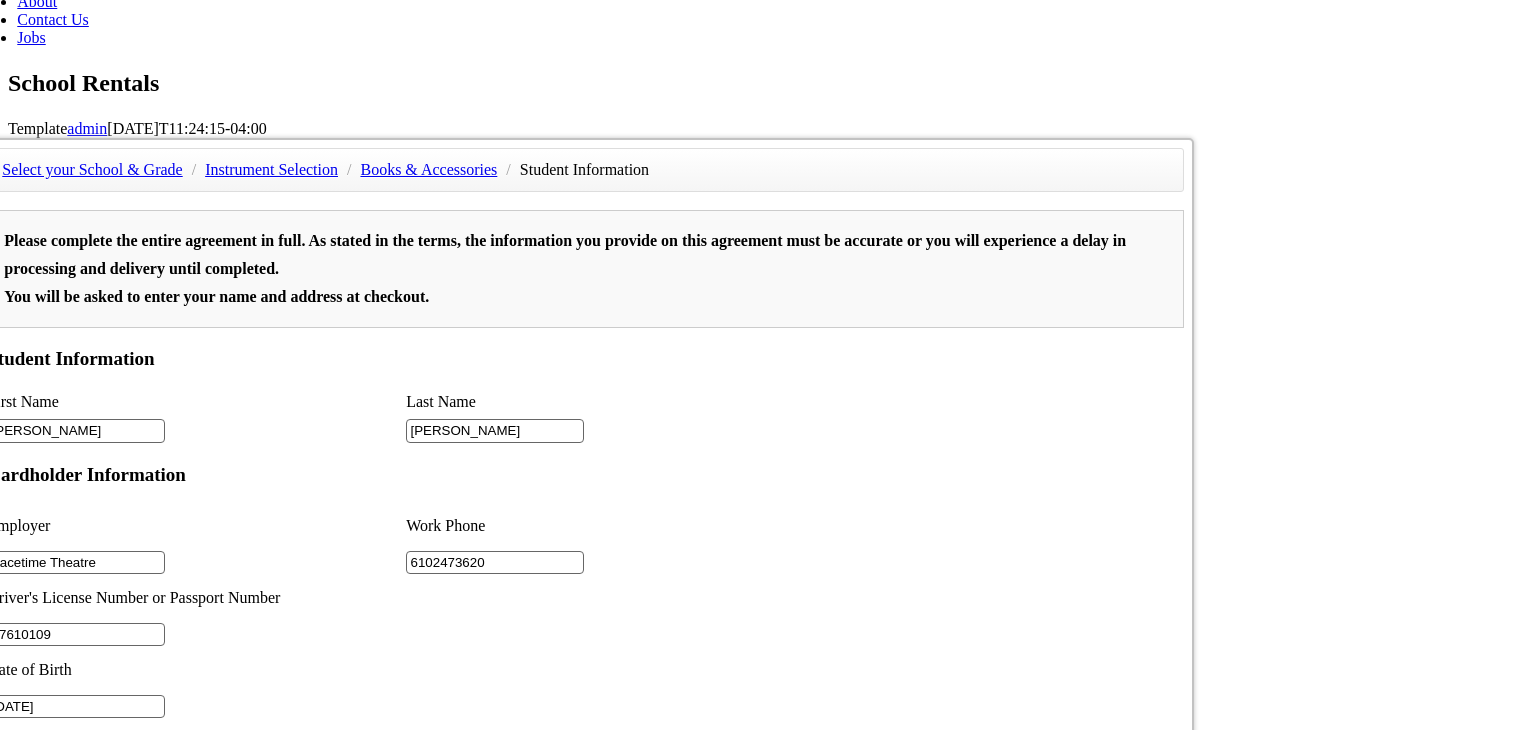 scroll, scrollTop: 1186, scrollLeft: 0, axis: vertical 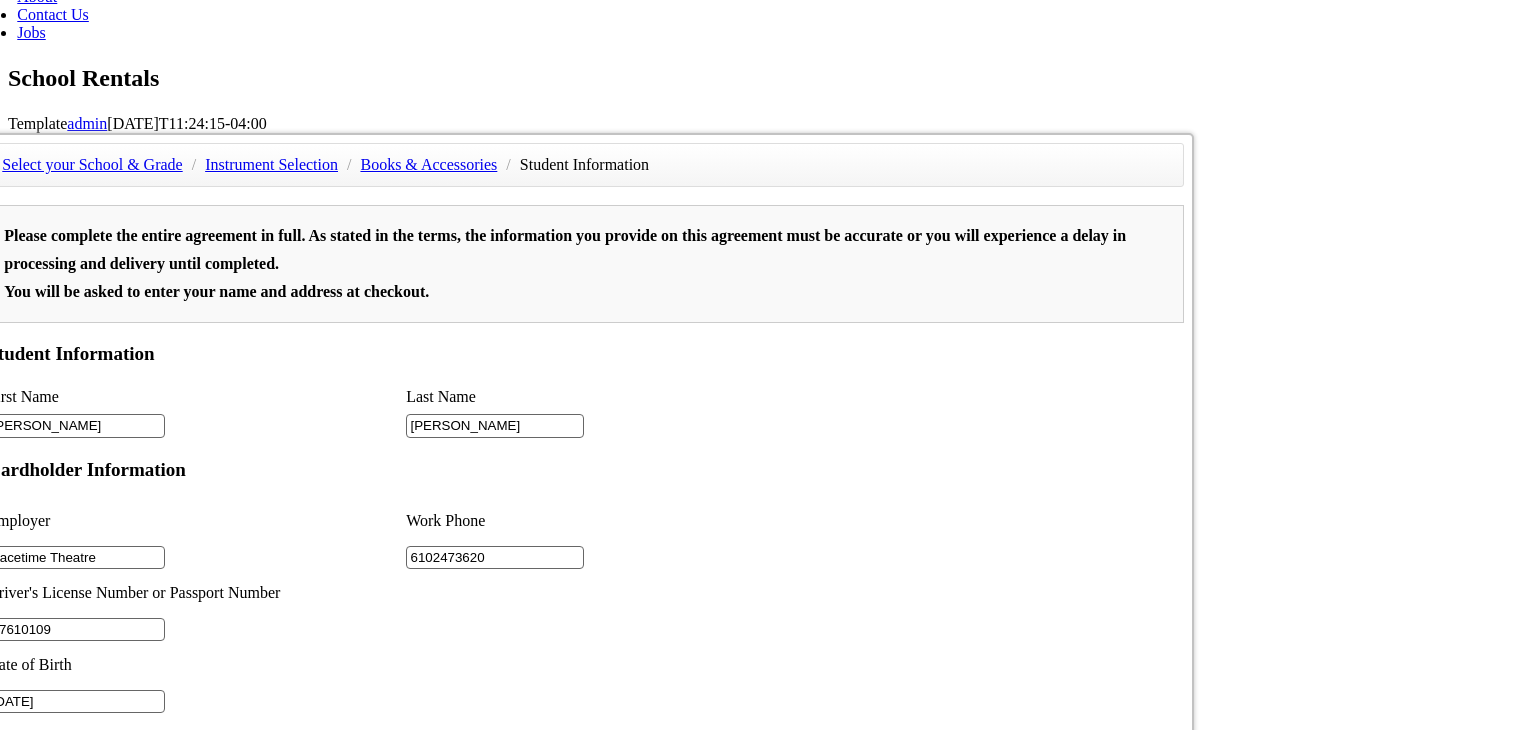 type on "2" 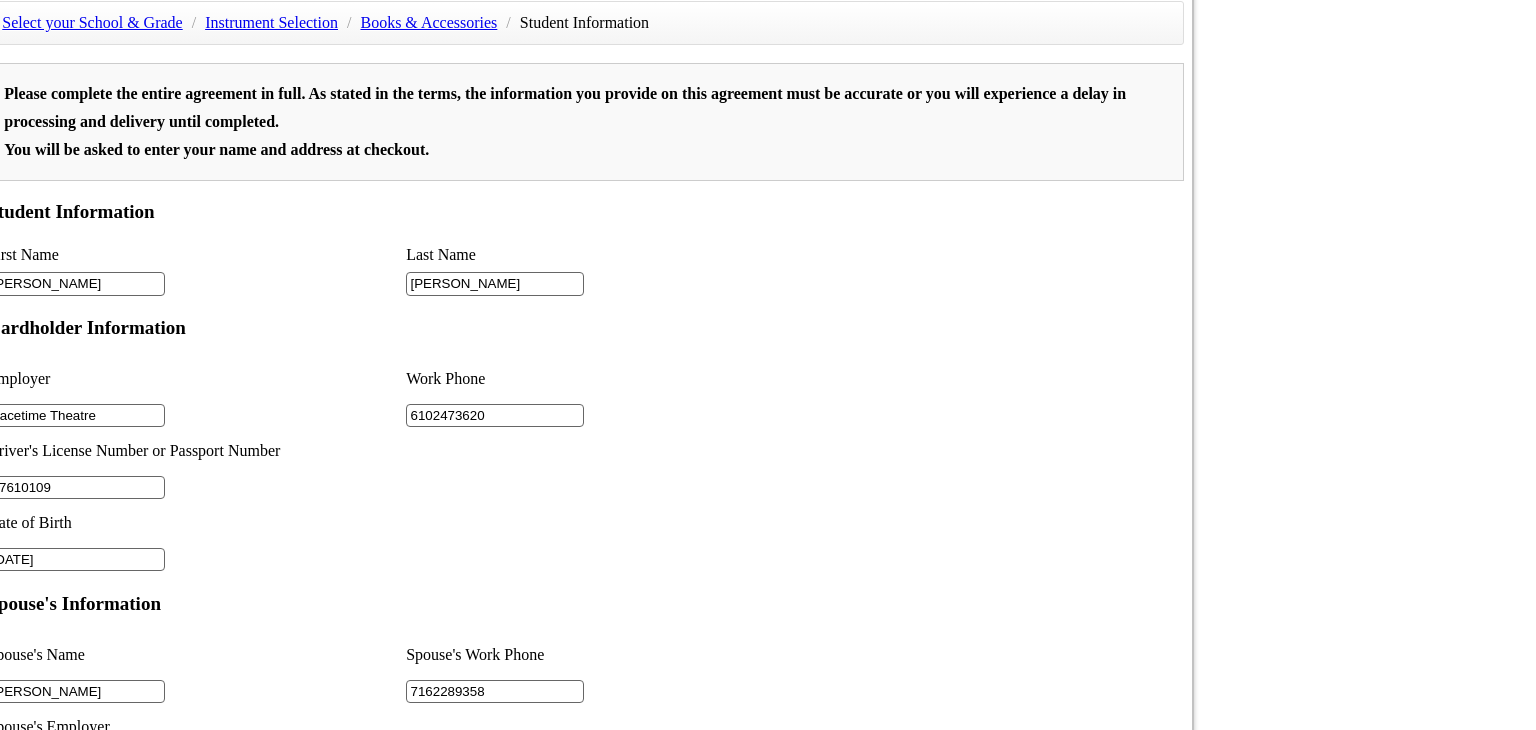 scroll, scrollTop: 1240, scrollLeft: 0, axis: vertical 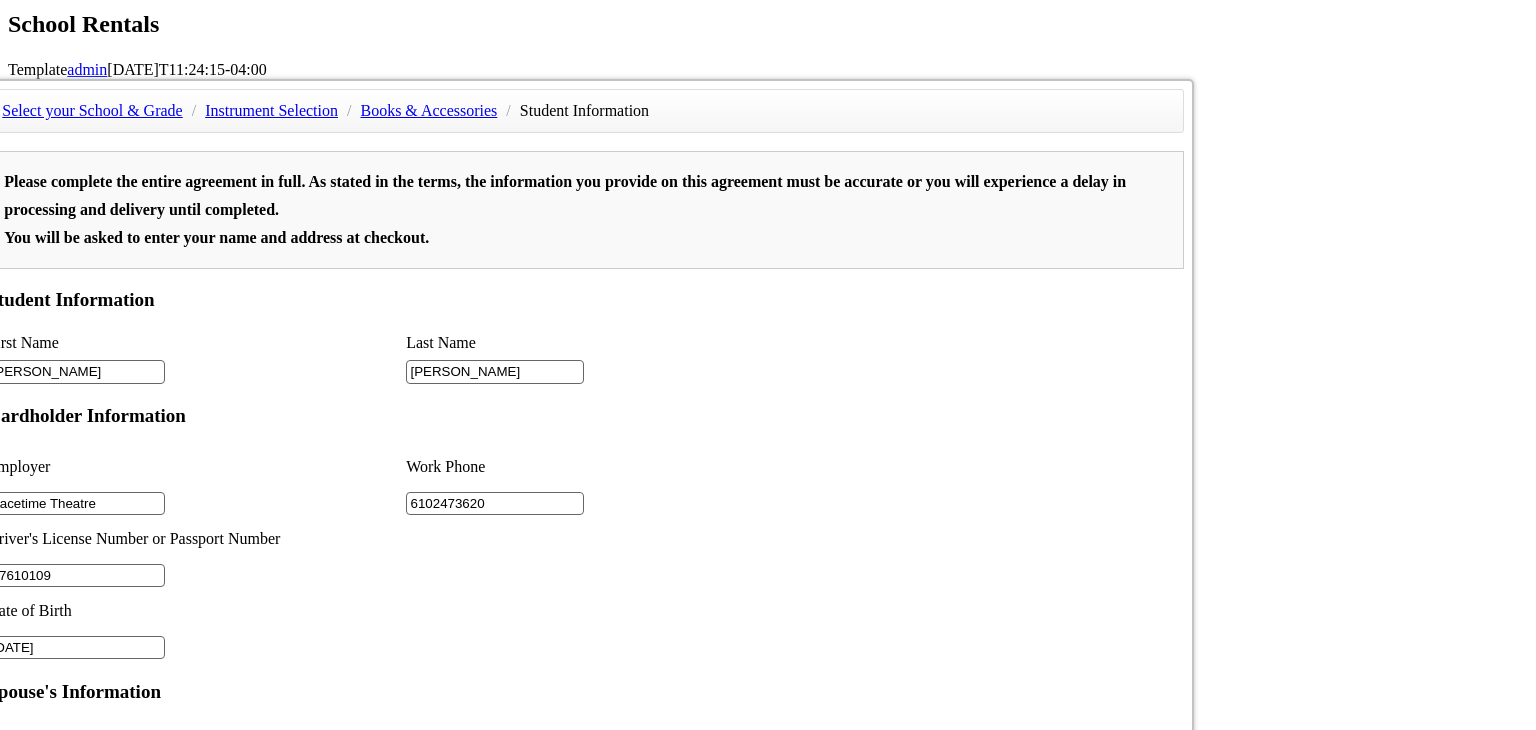 click on "I Agree & Add to Cart >>" at bounding box center (189, 1341) 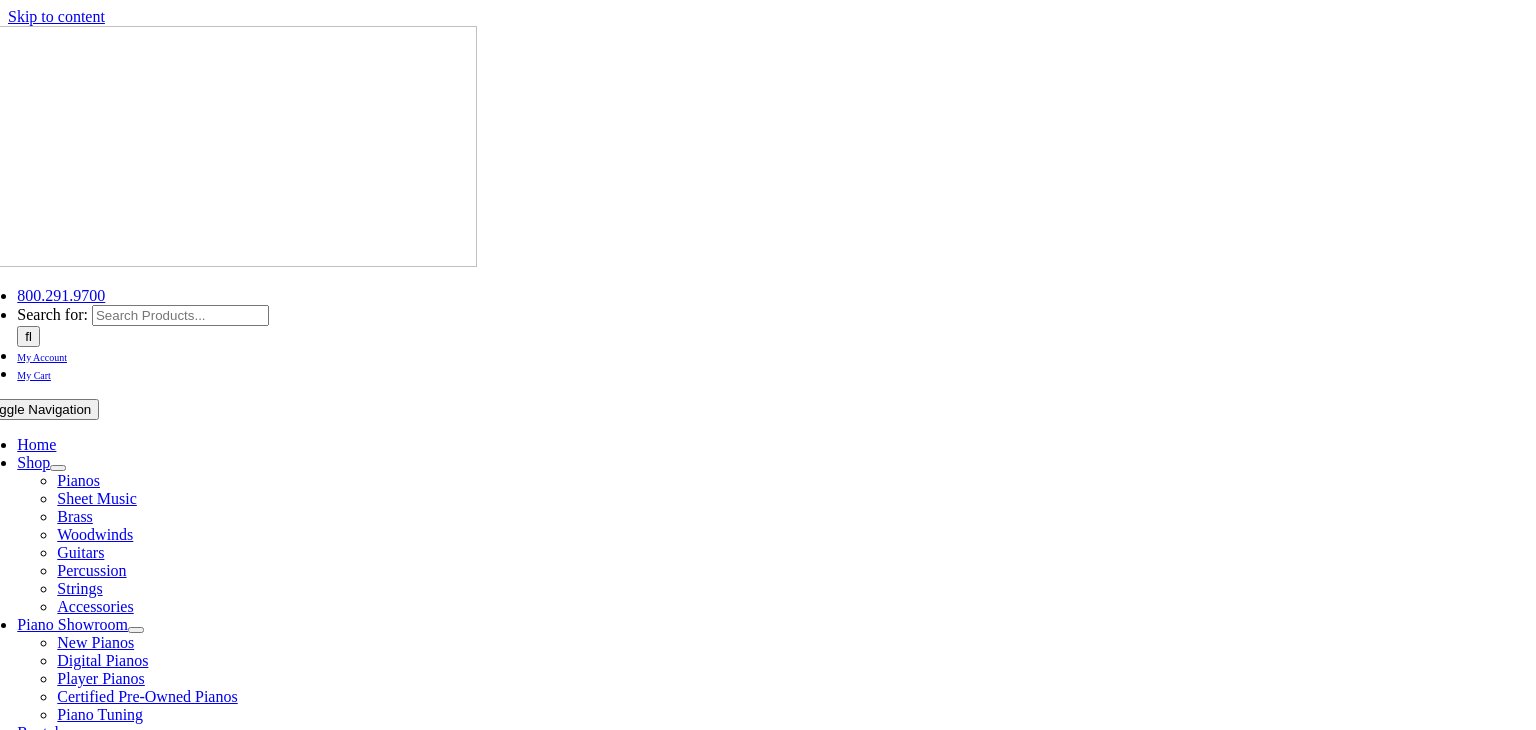 scroll, scrollTop: 0, scrollLeft: 0, axis: both 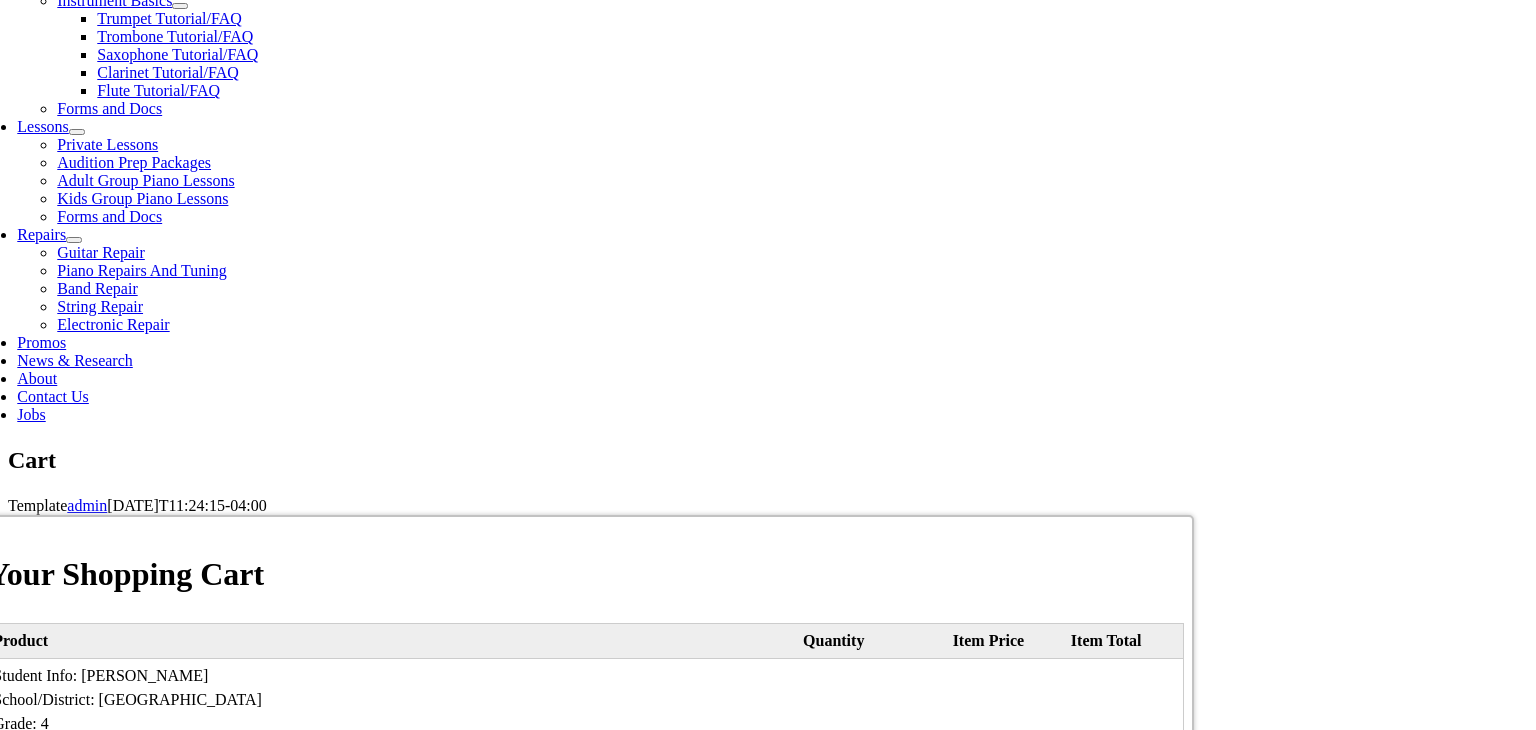 click on "I Agree, proceed to Checkout" at bounding box center [585, 1286] 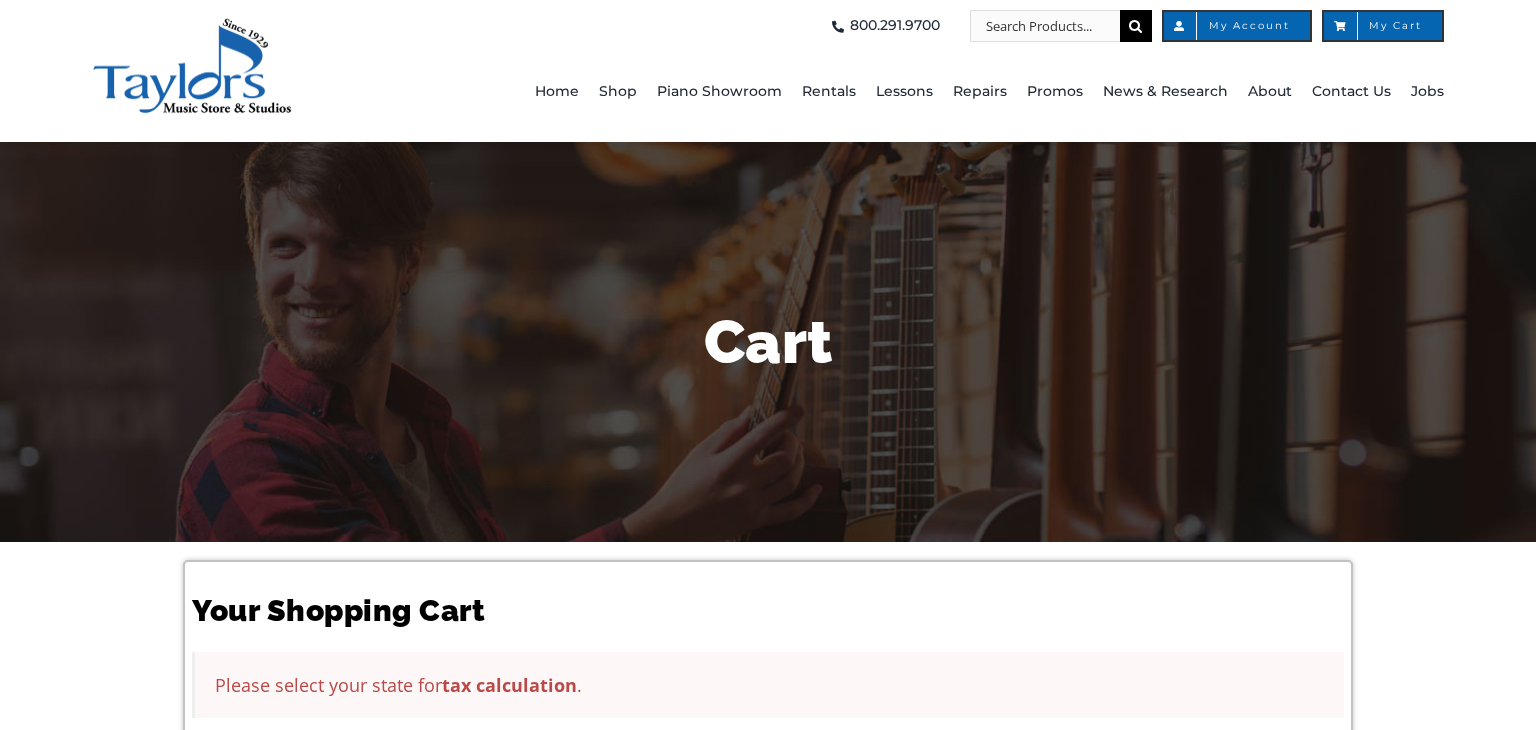 scroll, scrollTop: 0, scrollLeft: 0, axis: both 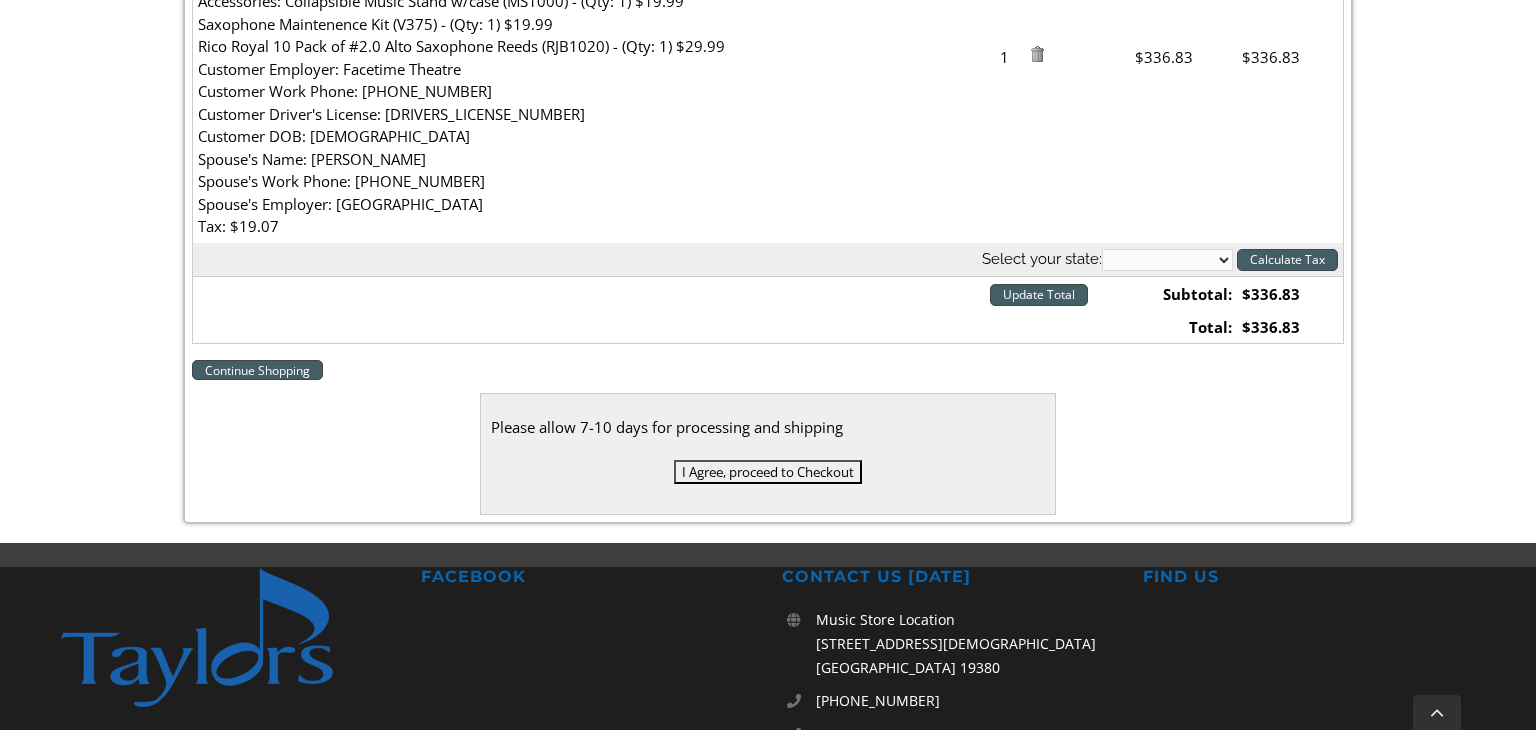 click on "Alabama Alaska  Arizona Arkansas California  Colorado Connecticut Delaware D. C. Florida Georgia  Hawaii Idaho Illinois Indiana Iowa Kansas Kentucky Louisiana Maine Maryland Massachusetts Michigan Minnesota Mississippi Missouri Montana Nebraska Nevada New Hampshire New Jersey New Mexico New York North Carolina North Dakota Ohio Oklahoma Oregon Pennsylvania Rhode Island South Carolina South Dakota Tennessee Texas Utah Vermont Virginia Washington West Virginia Wisconsin Wyoming Armed Forces (AA) Armed Forces (AE) Armed Forces (AP)" at bounding box center [1167, 260] 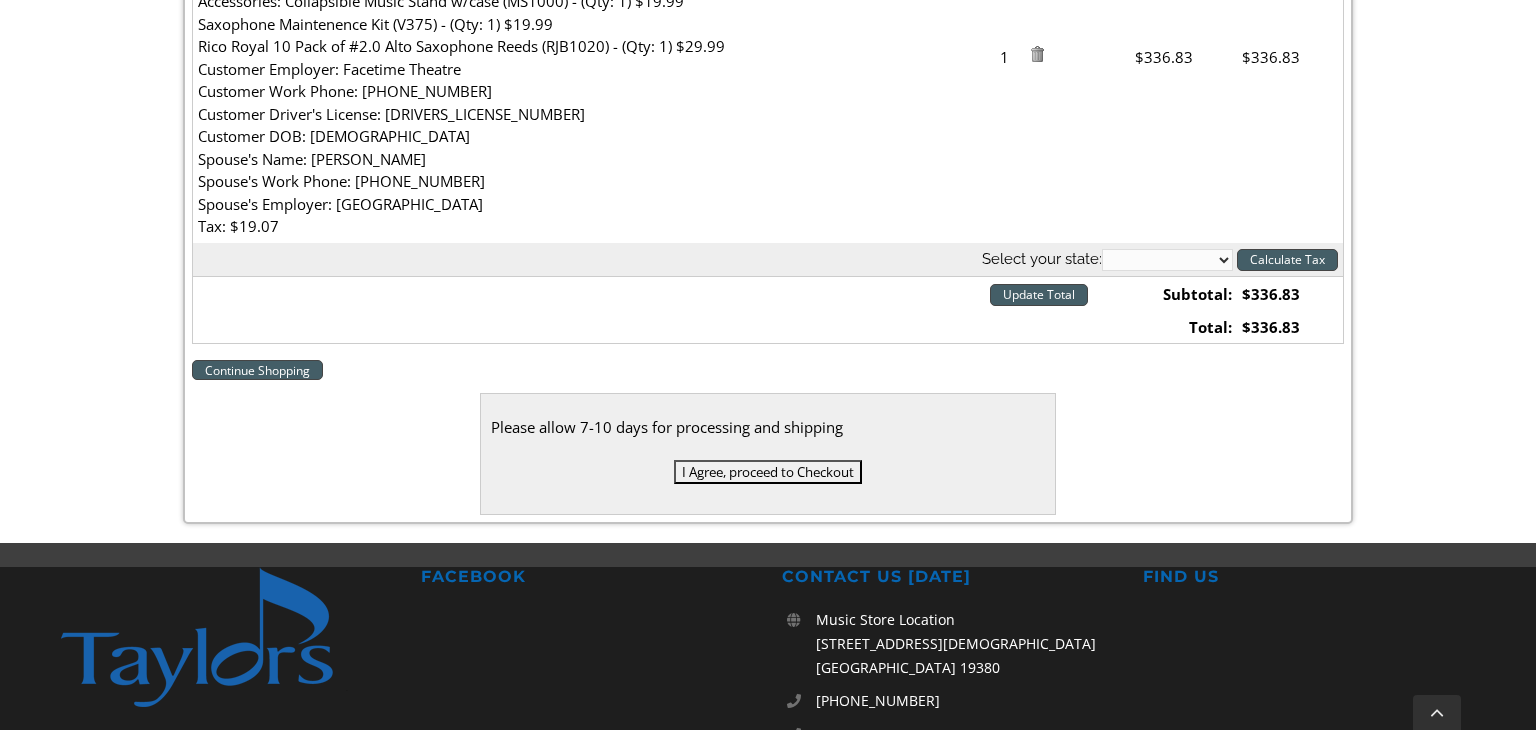 select on "PA" 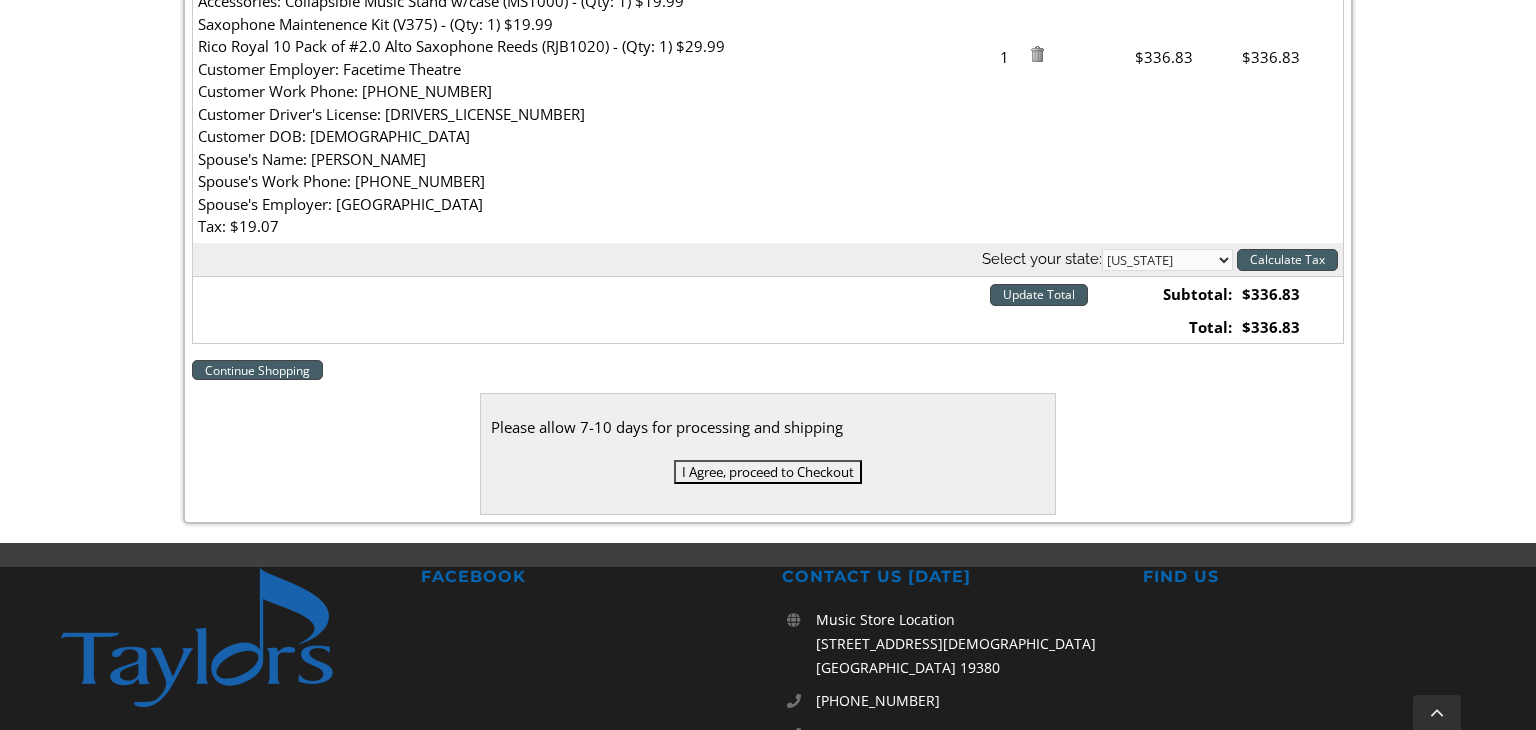 click on "Alabama Alaska  Arizona Arkansas California  Colorado Connecticut Delaware D. C. Florida Georgia  Hawaii Idaho Illinois Indiana Iowa Kansas Kentucky Louisiana Maine Maryland Massachusetts Michigan Minnesota Mississippi Missouri Montana Nebraska Nevada New Hampshire New Jersey New Mexico New York North Carolina North Dakota Ohio Oklahoma Oregon Pennsylvania Rhode Island South Carolina South Dakota Tennessee Texas Utah Vermont Virginia Washington West Virginia Wisconsin Wyoming Armed Forces (AA) Armed Forces (AE) Armed Forces (AP)" at bounding box center [1167, 260] 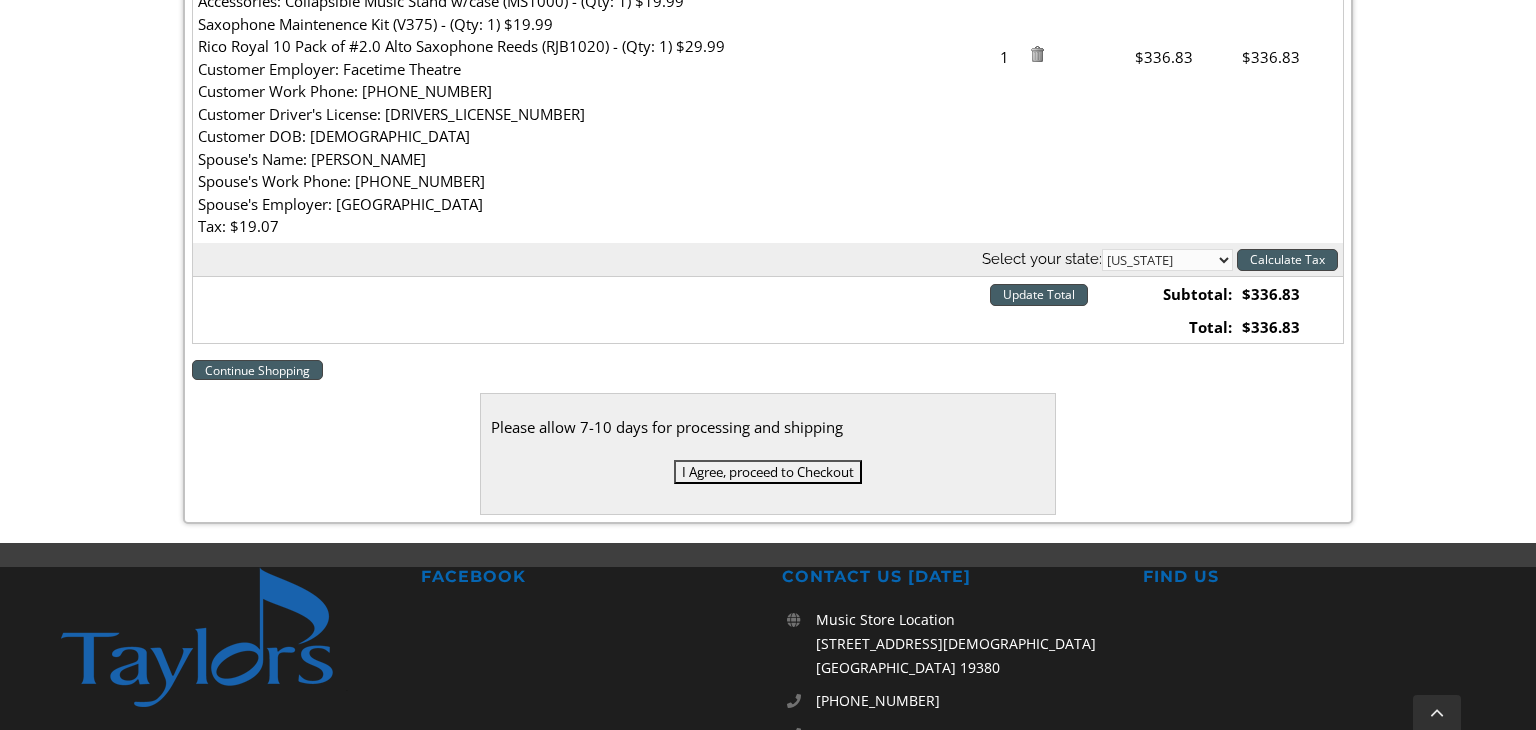 click on "Calculate Tax" at bounding box center (1287, 260) 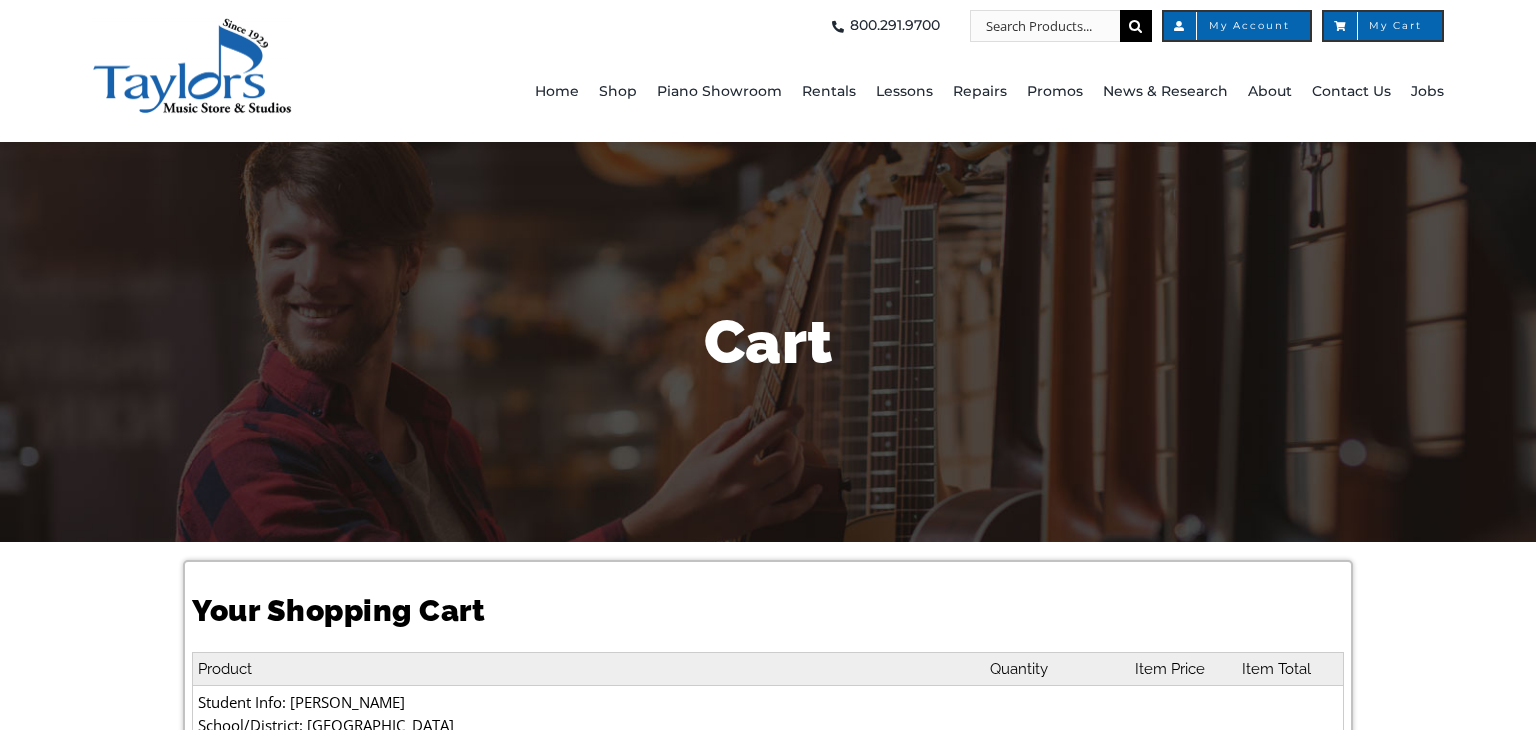 select on "PA" 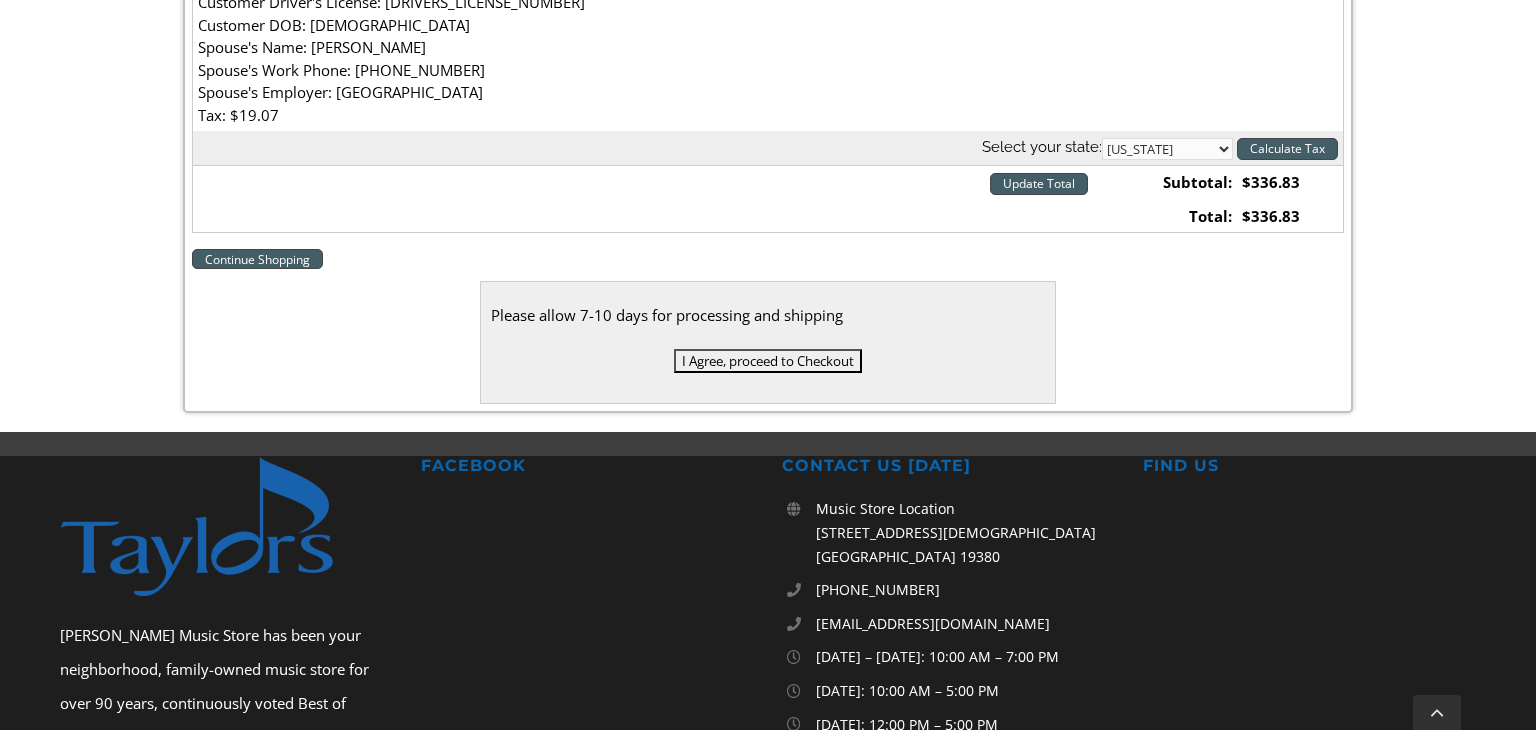 scroll, scrollTop: 934, scrollLeft: 0, axis: vertical 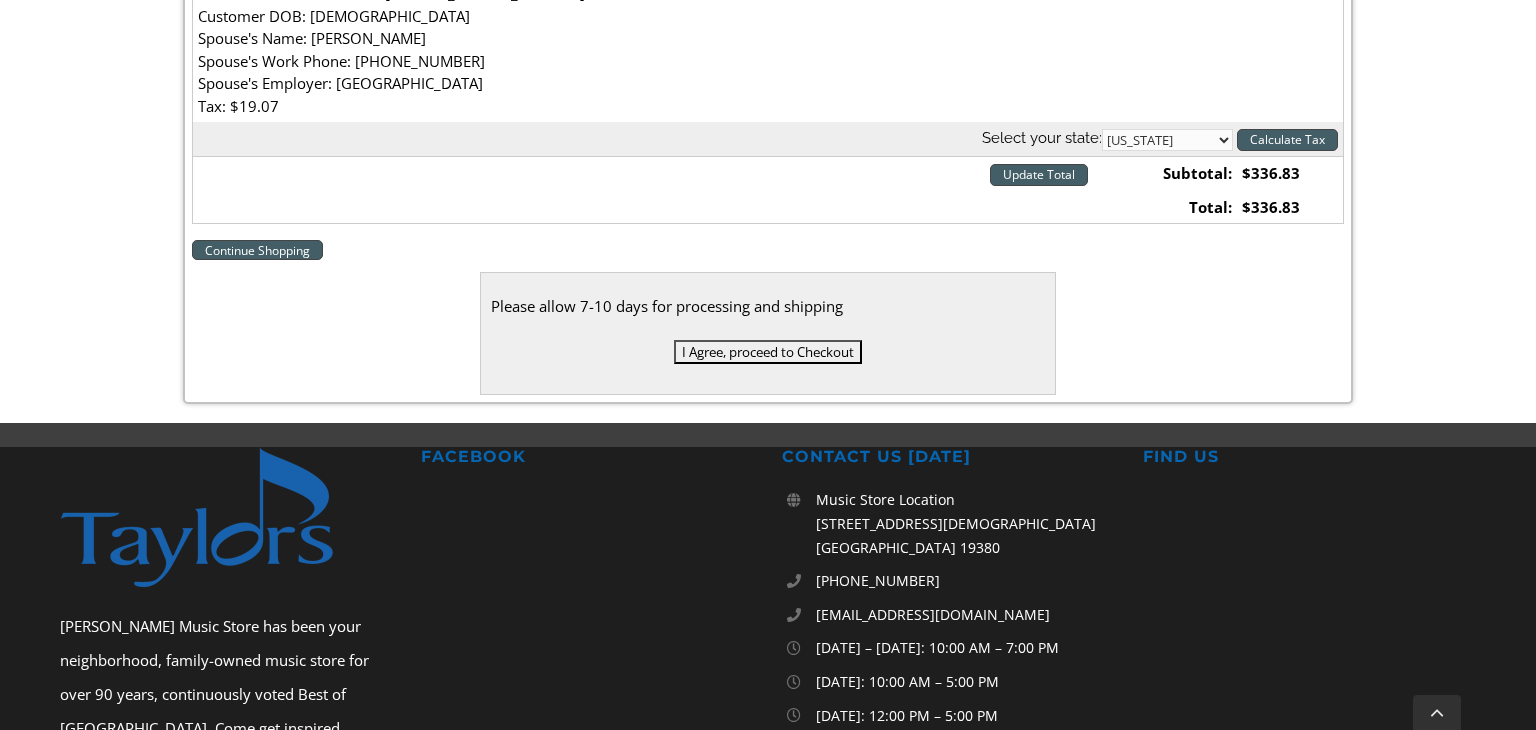 click on "I Agree, proceed to Checkout" at bounding box center [768, 352] 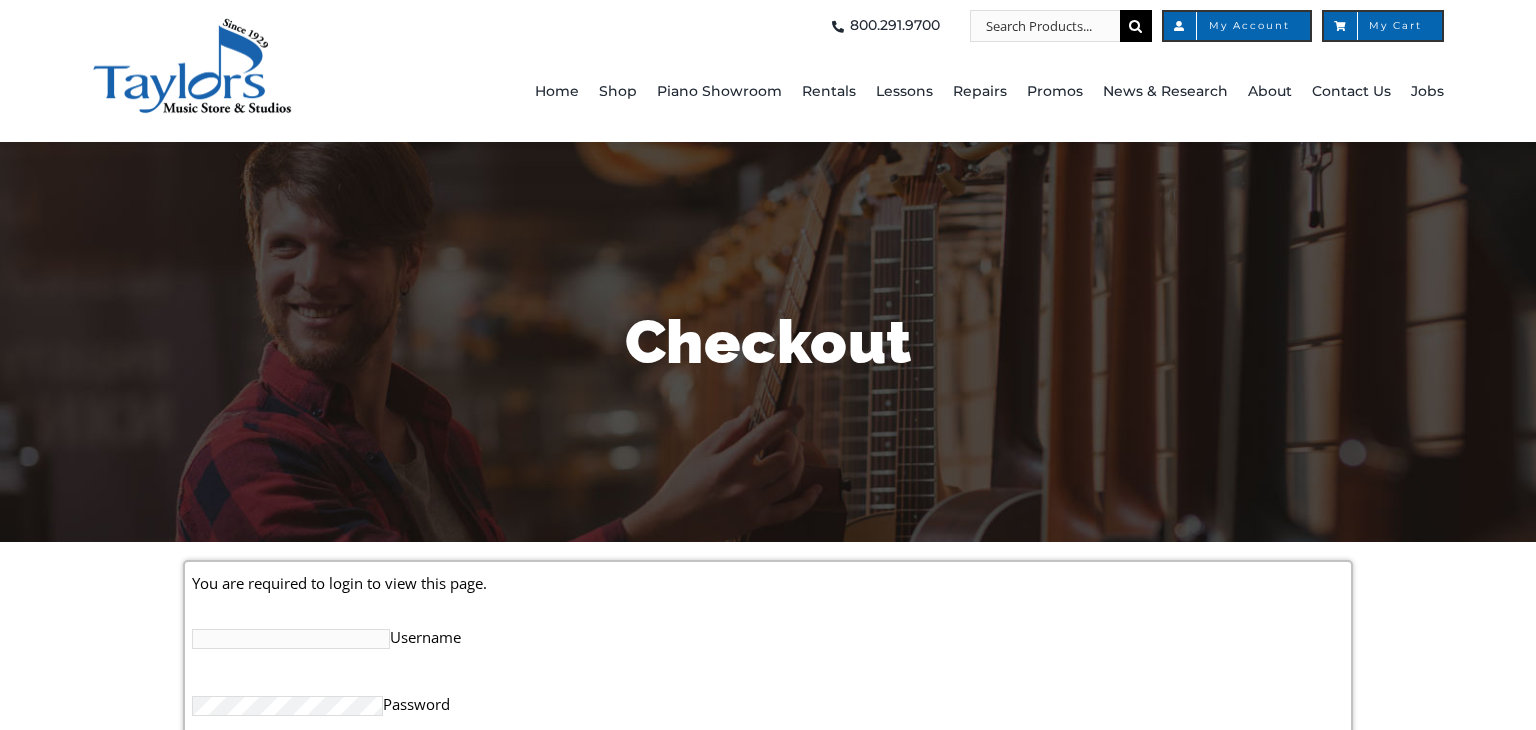 scroll, scrollTop: 0, scrollLeft: 0, axis: both 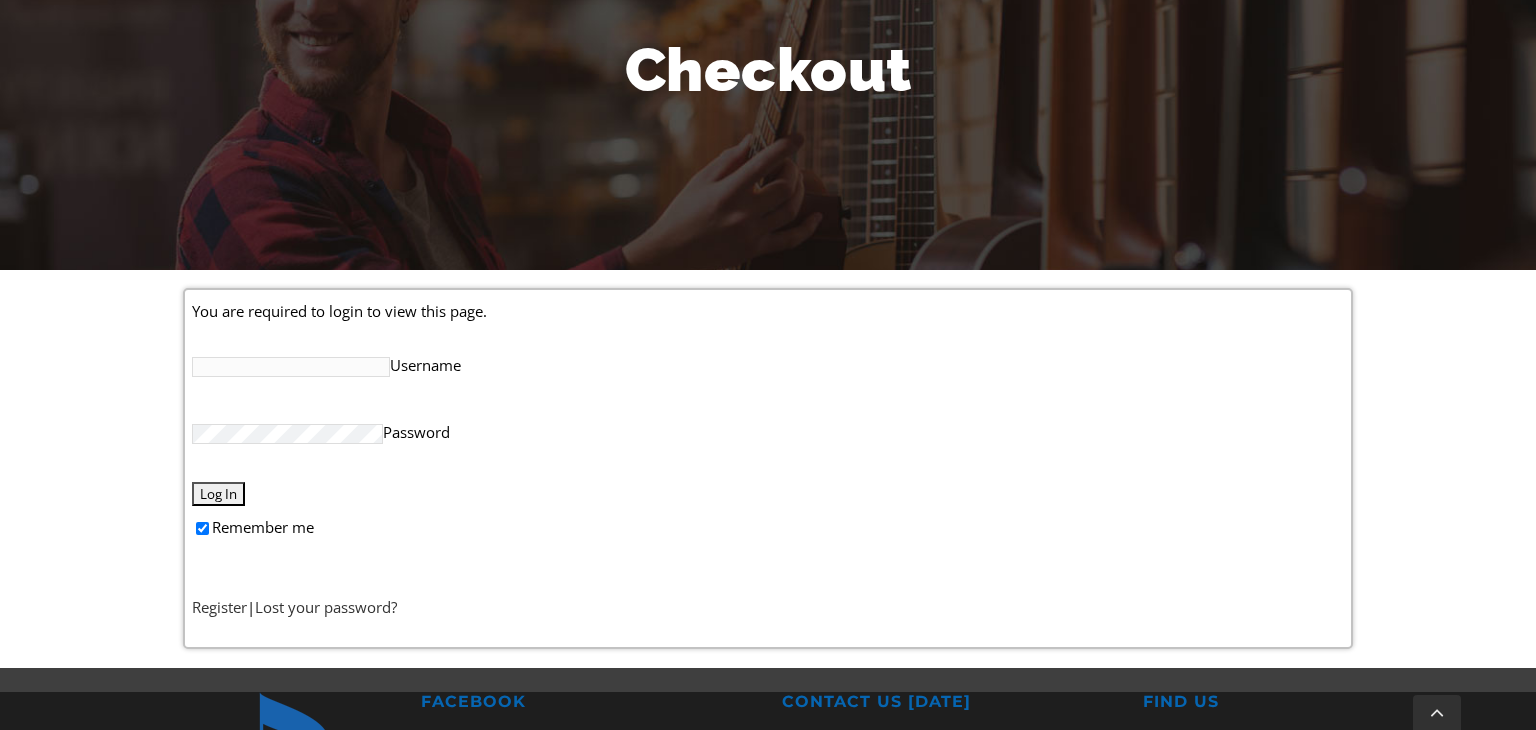 type on "[PERSON_NAME][EMAIL_ADDRESS][DOMAIN_NAME]" 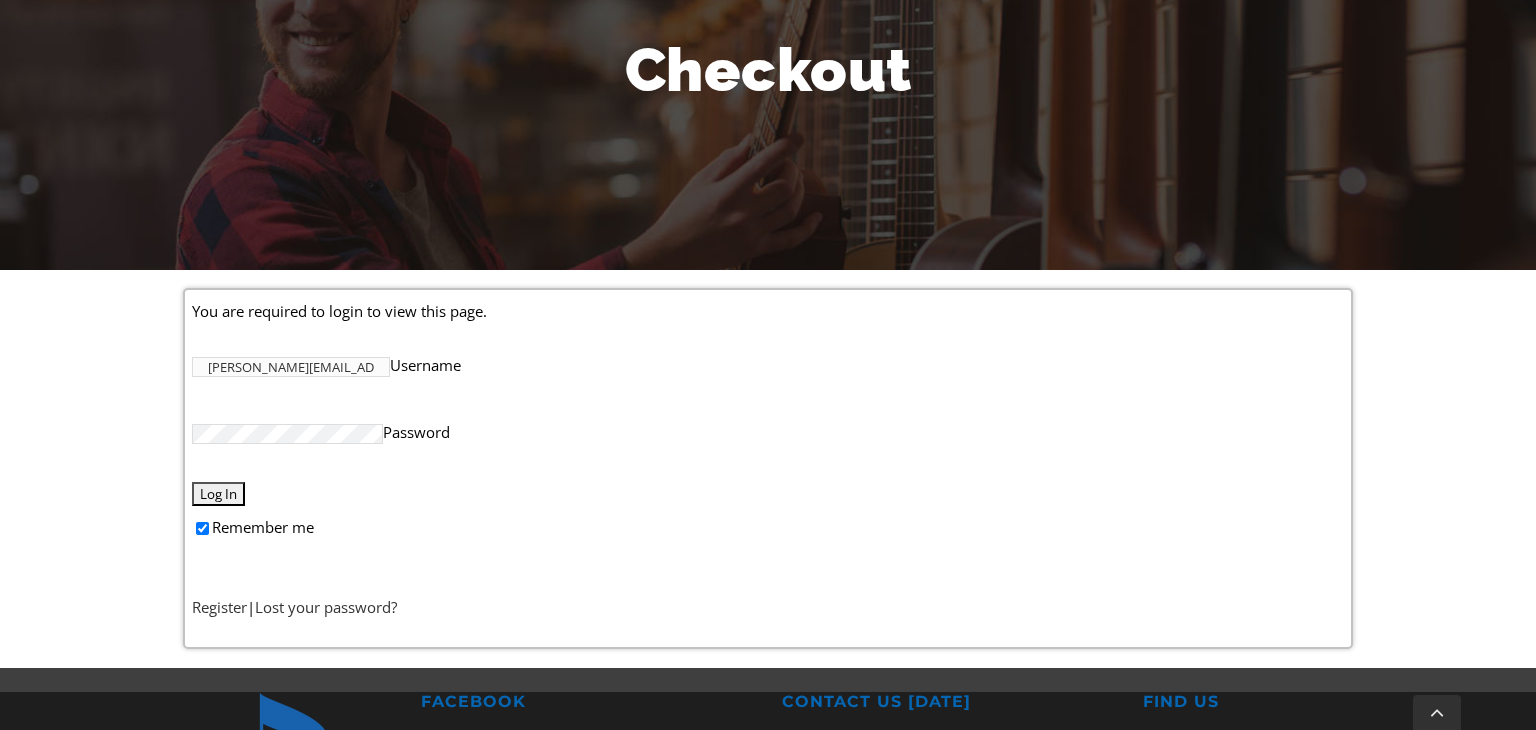 click on "Log In" at bounding box center [218, 494] 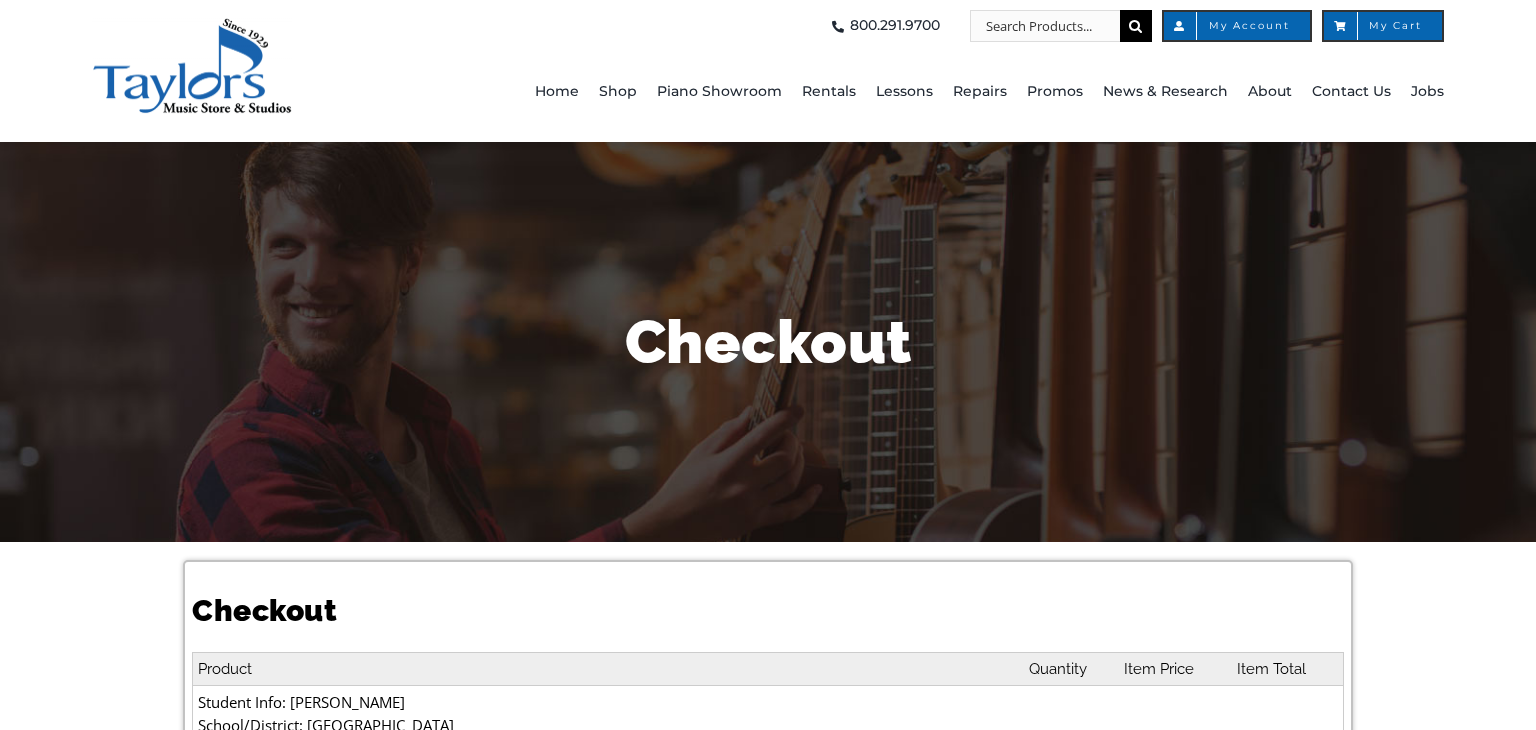 select 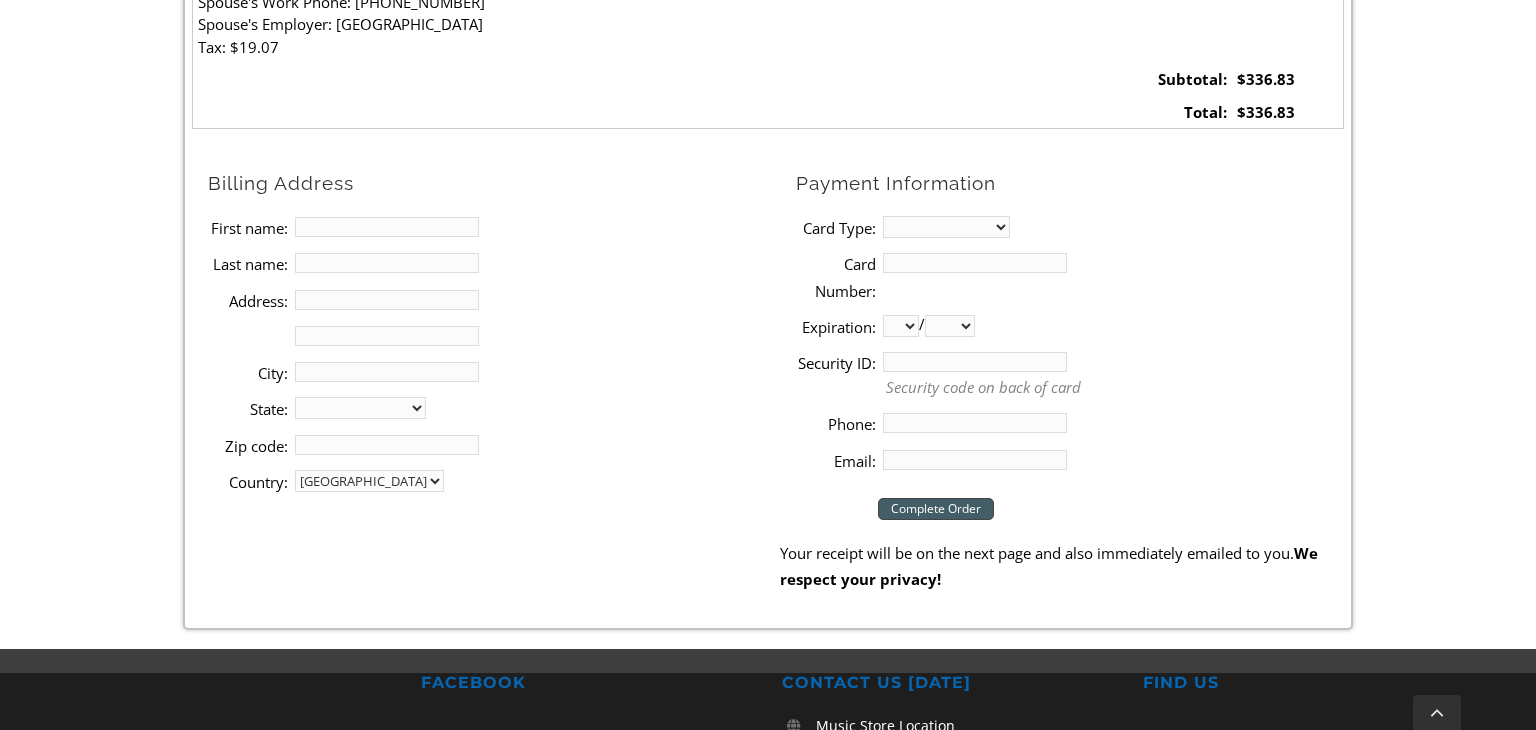 scroll, scrollTop: 1000, scrollLeft: 0, axis: vertical 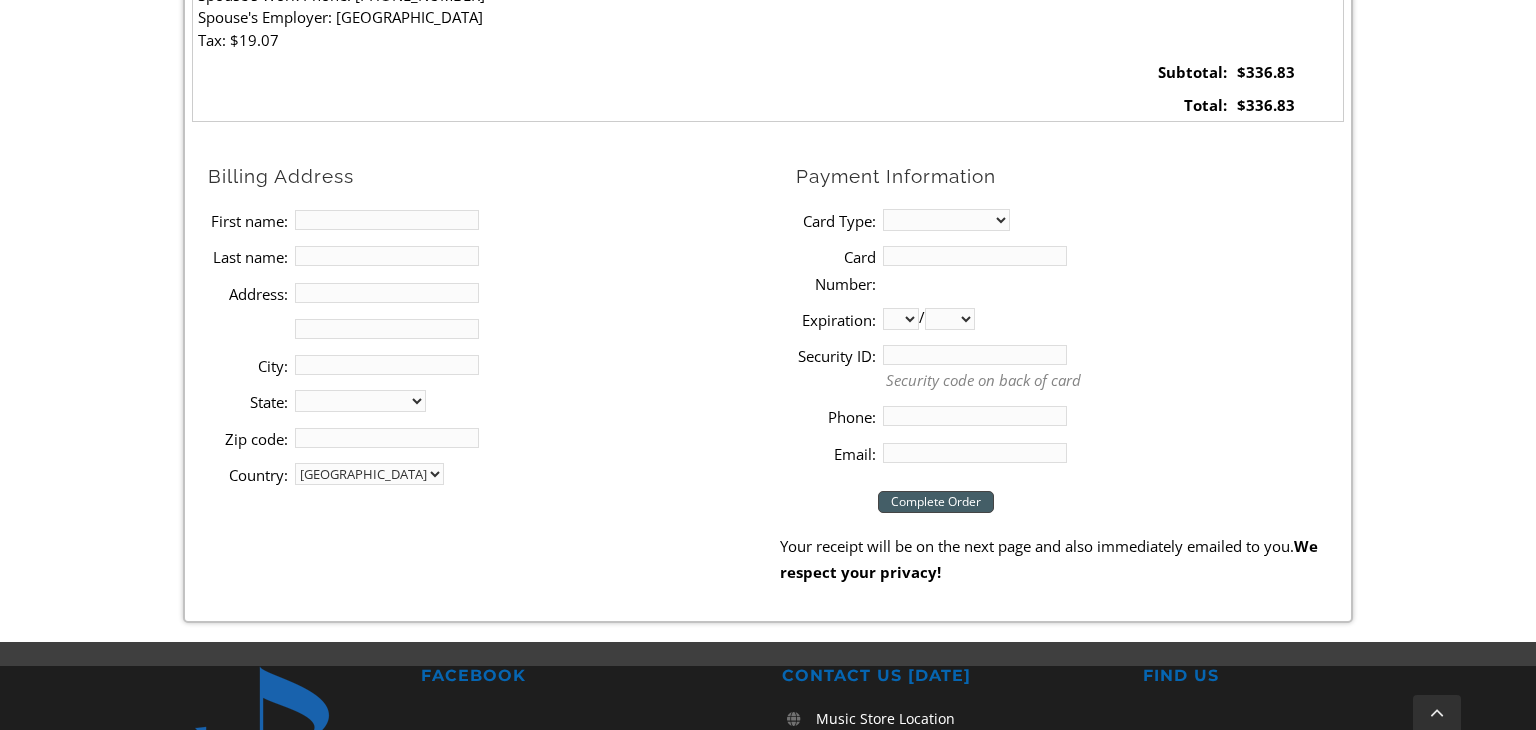 click on "First name:" at bounding box center [387, 220] 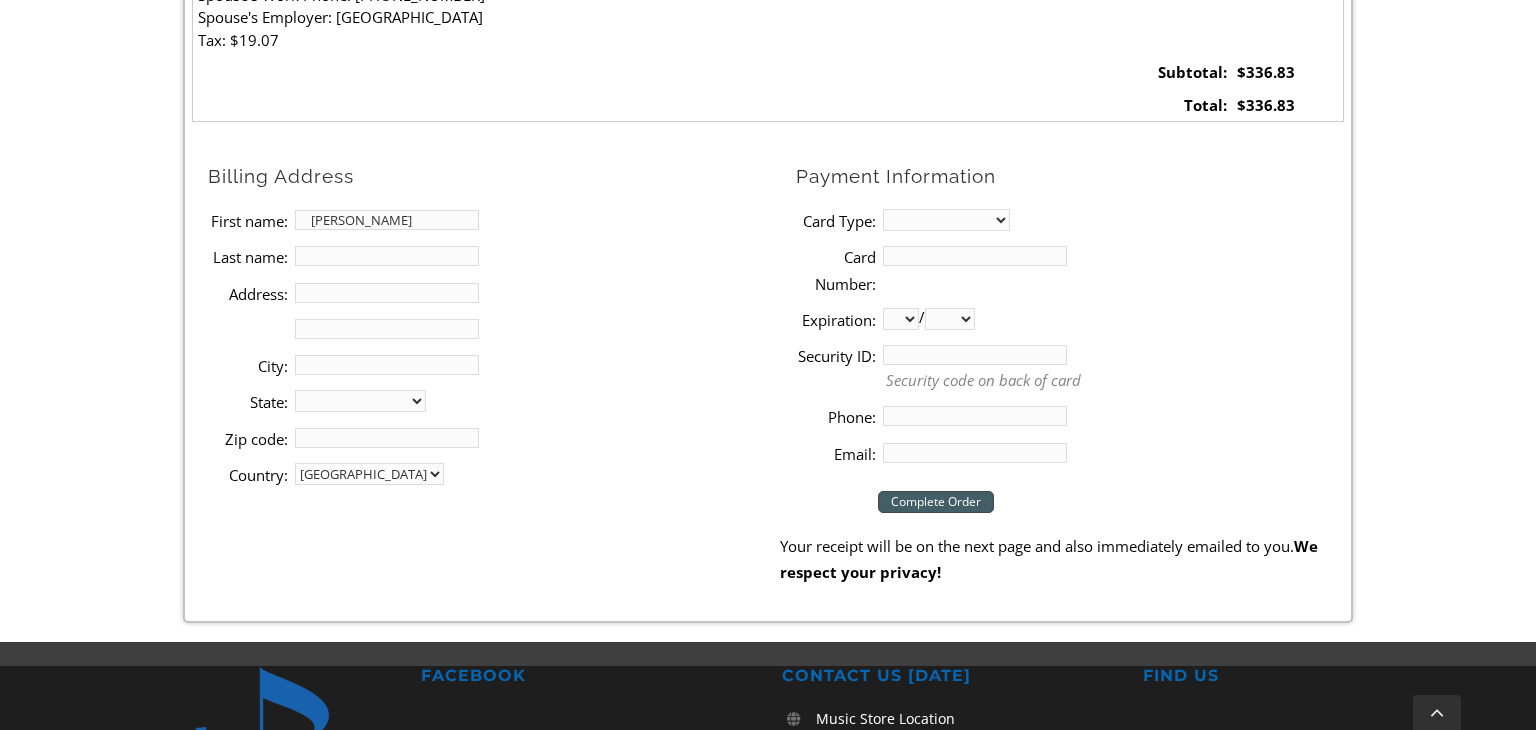 type on "[PERSON_NAME]" 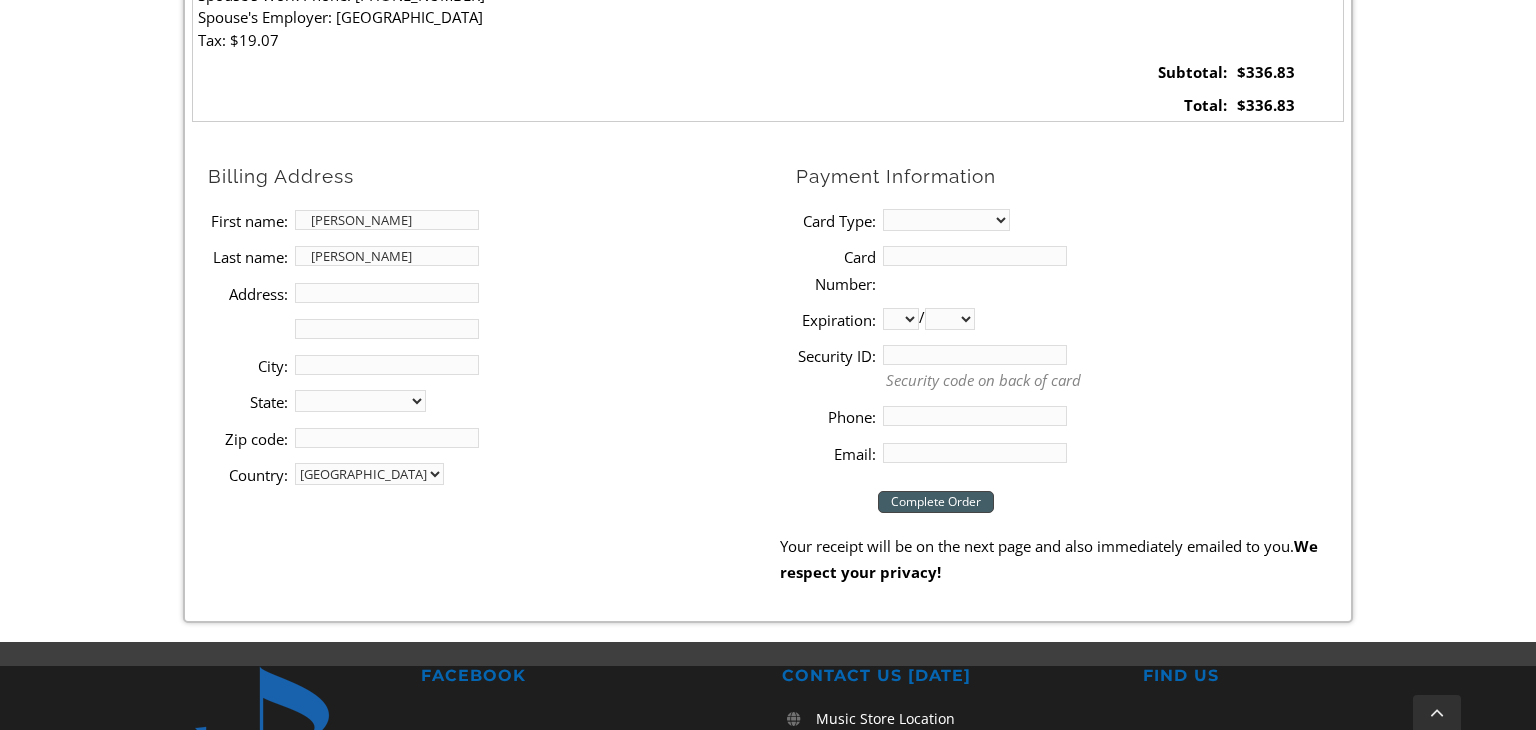 type on "[STREET_ADDRESS]" 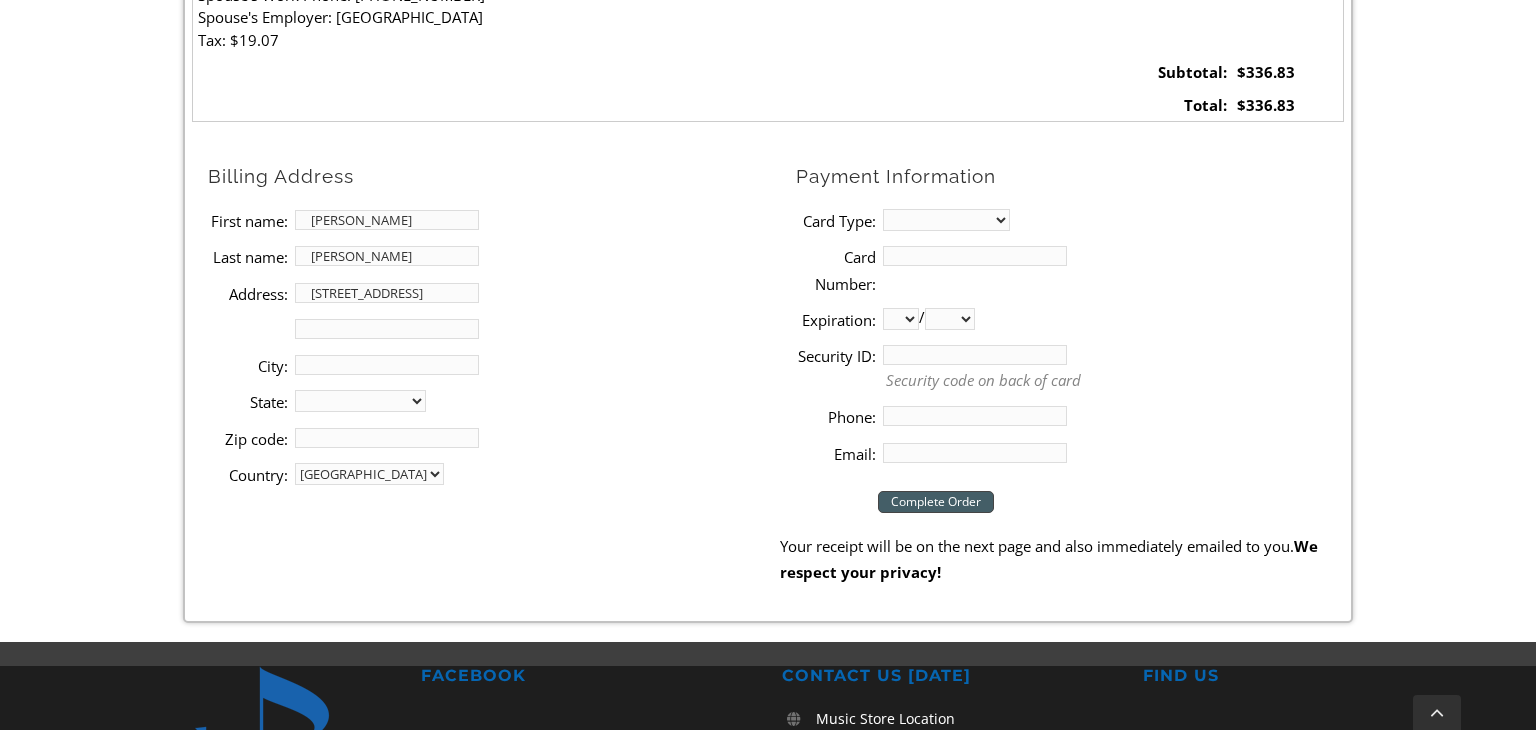 type on "[GEOGRAPHIC_DATA]" 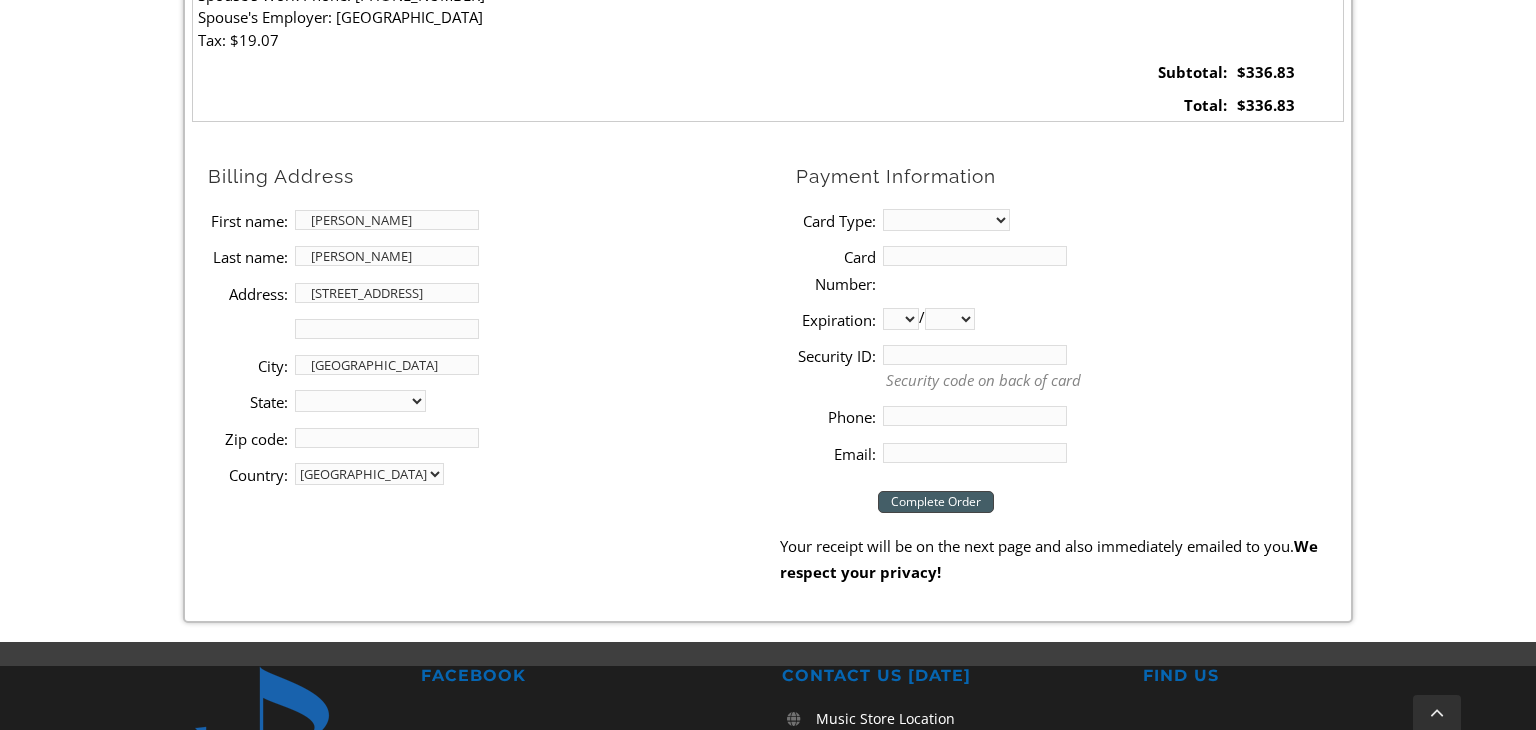 select on "PA" 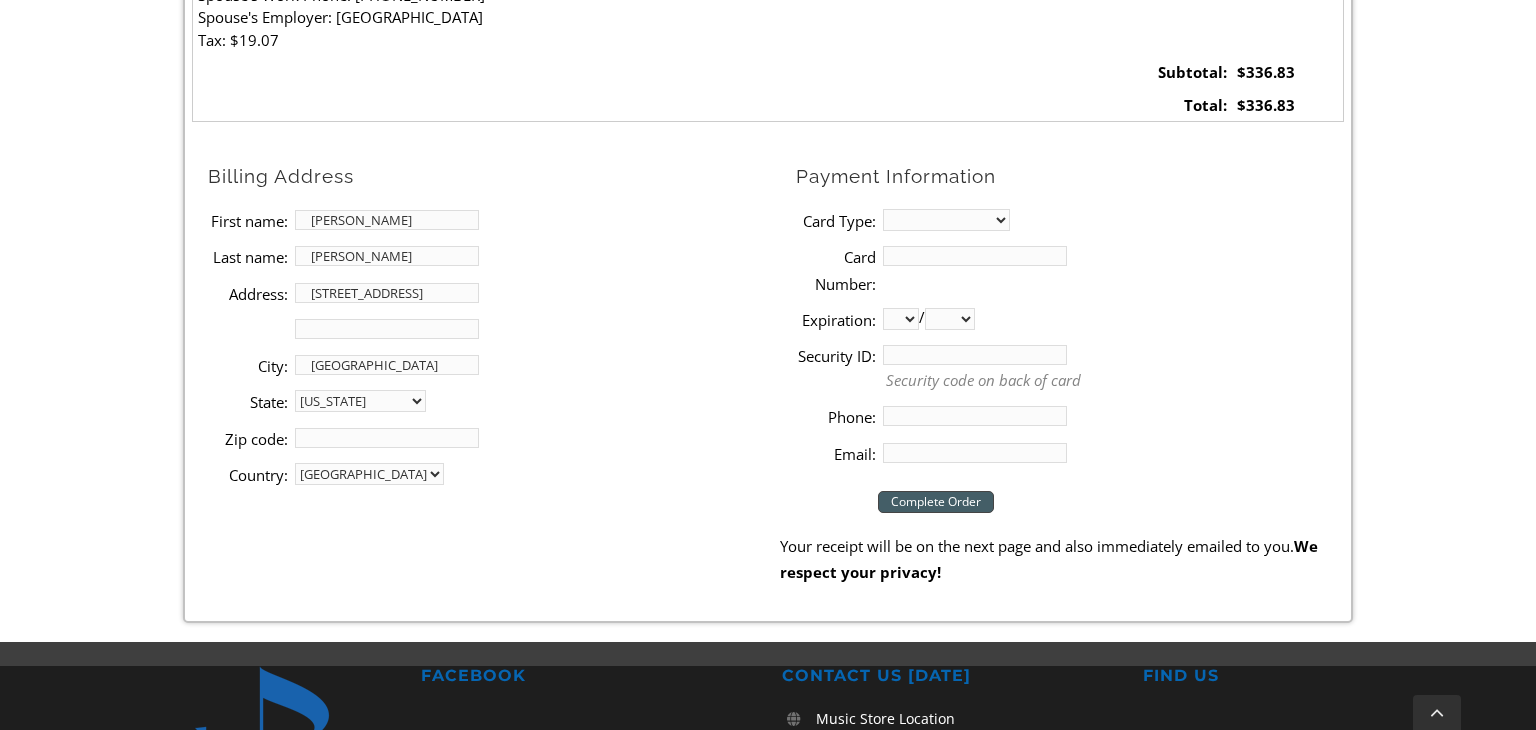 type on "19403" 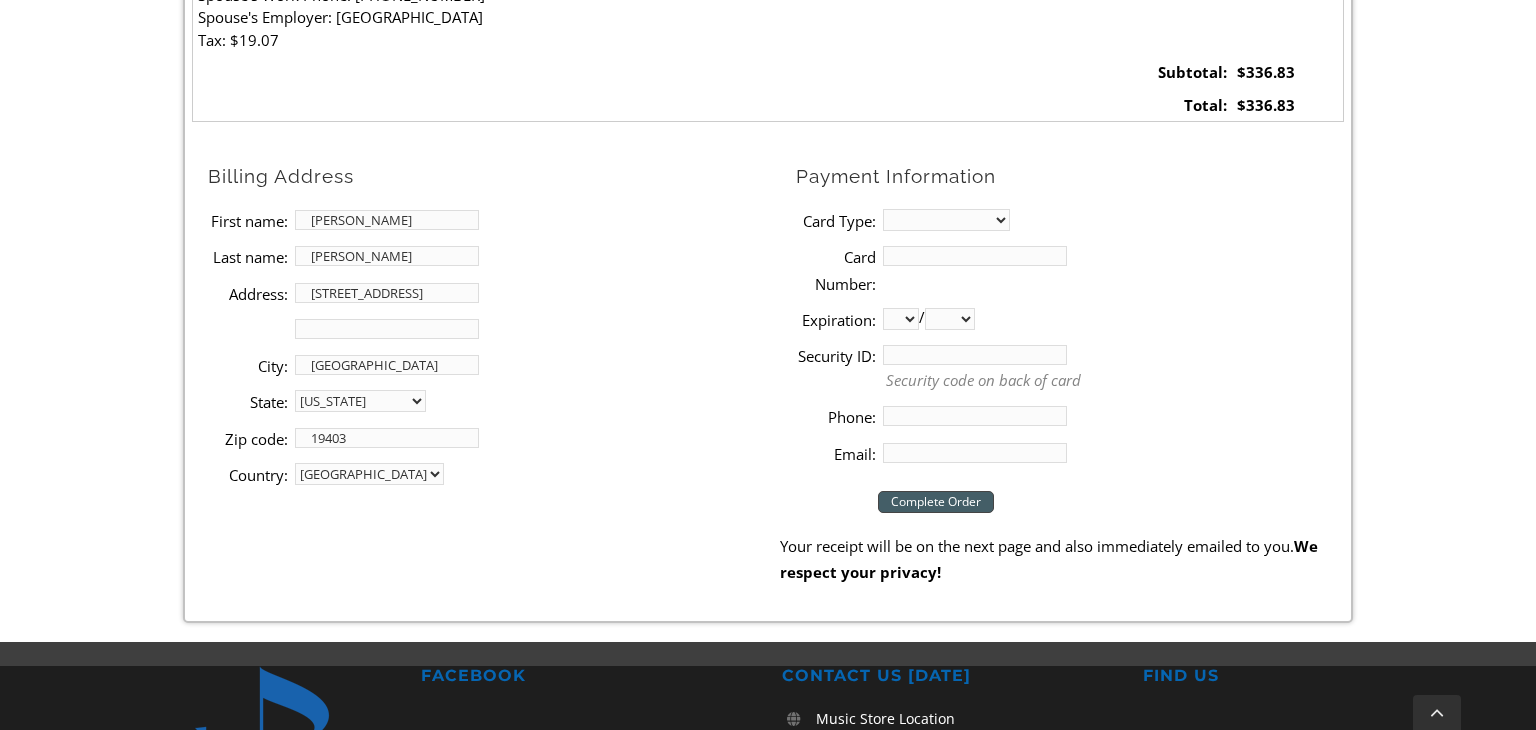 type on "6102473620" 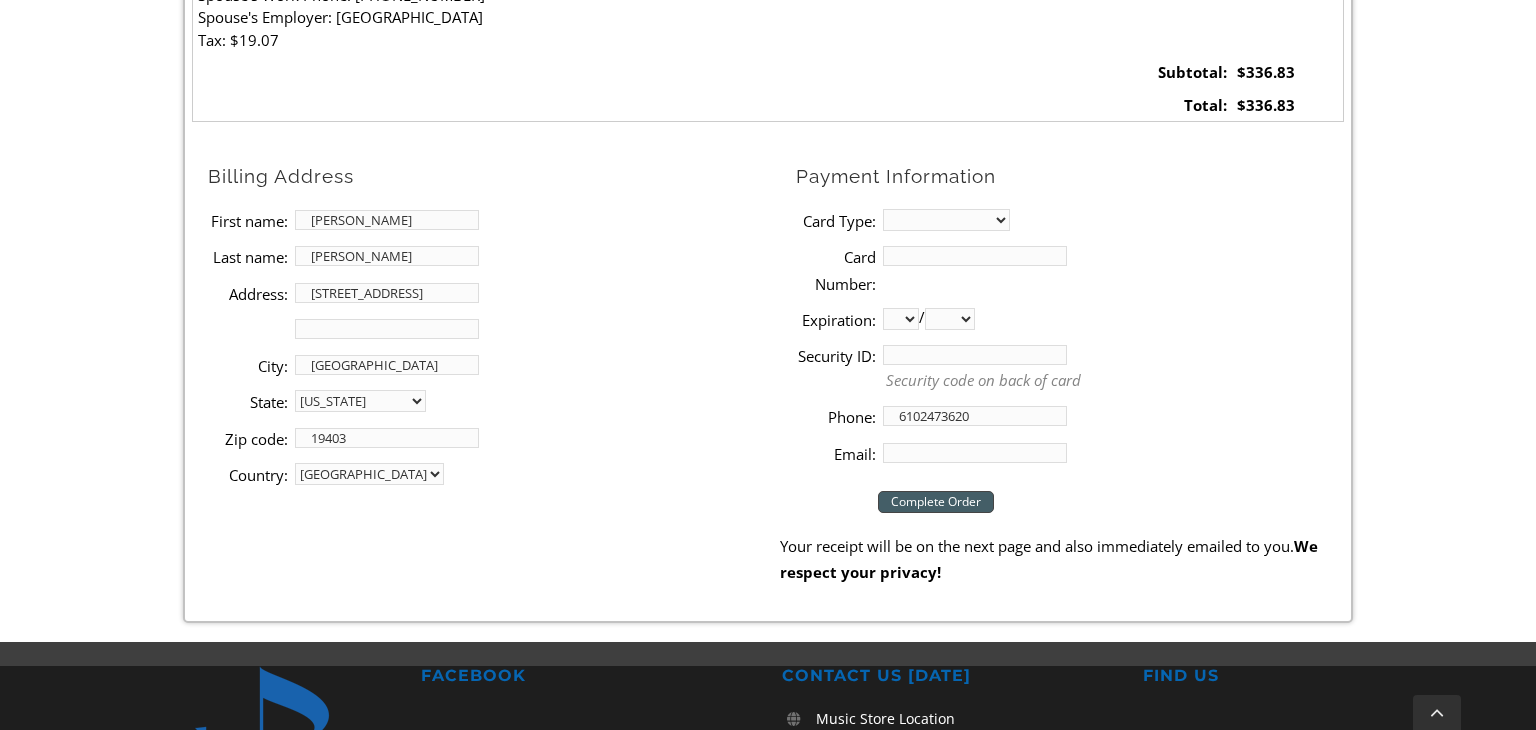type on "[PERSON_NAME][EMAIL_ADDRESS][DOMAIN_NAME]" 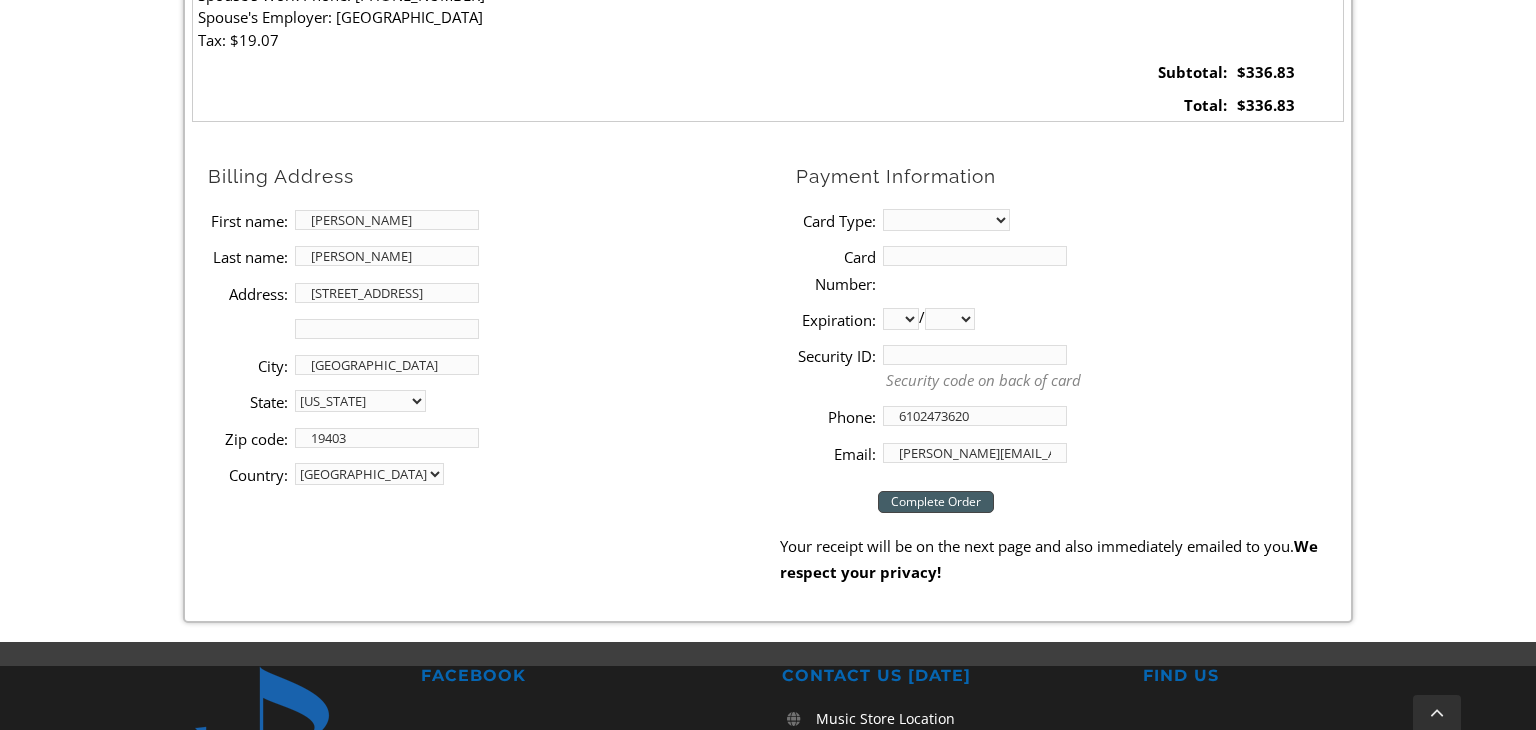 click on "MasterCard
Visa
American Express
Discover" at bounding box center (946, 220) 